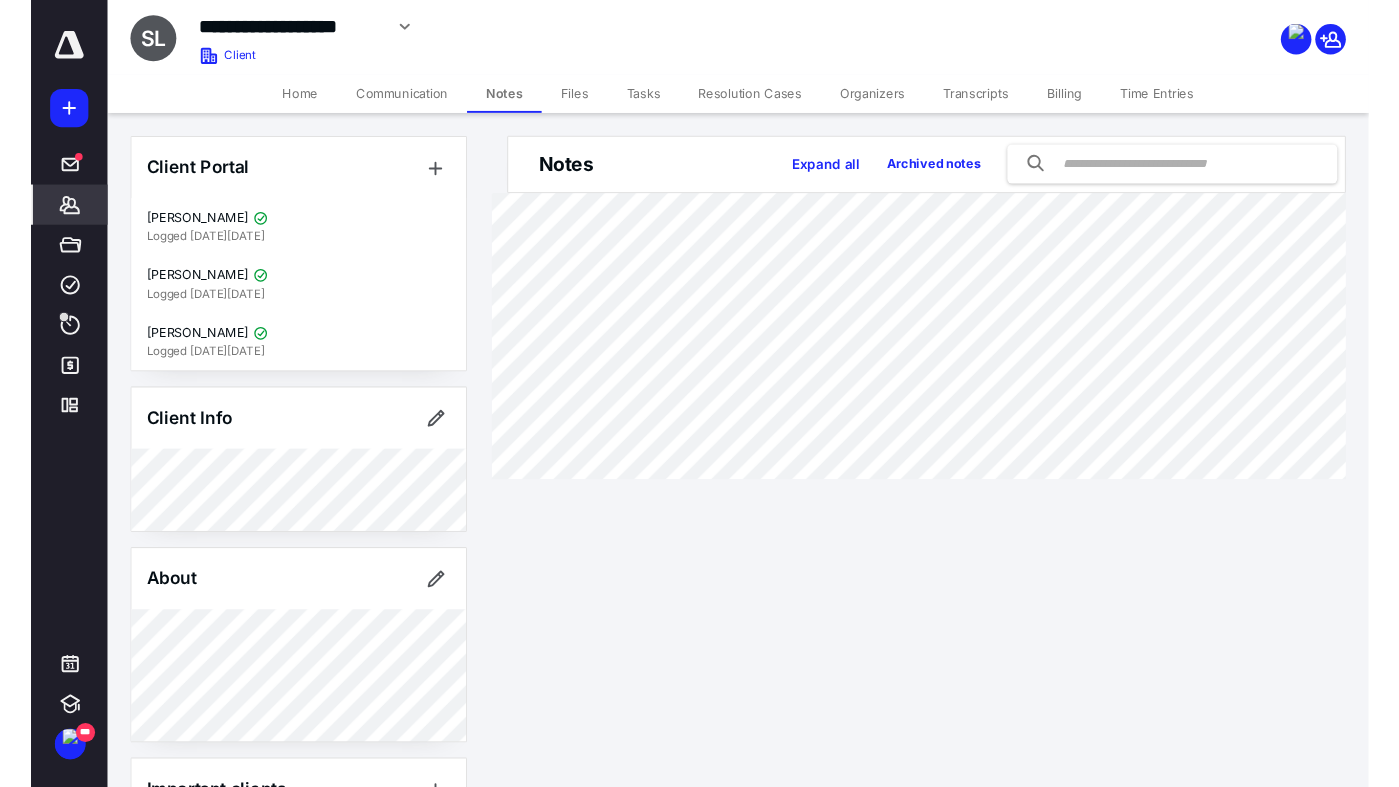 scroll, scrollTop: 0, scrollLeft: 0, axis: both 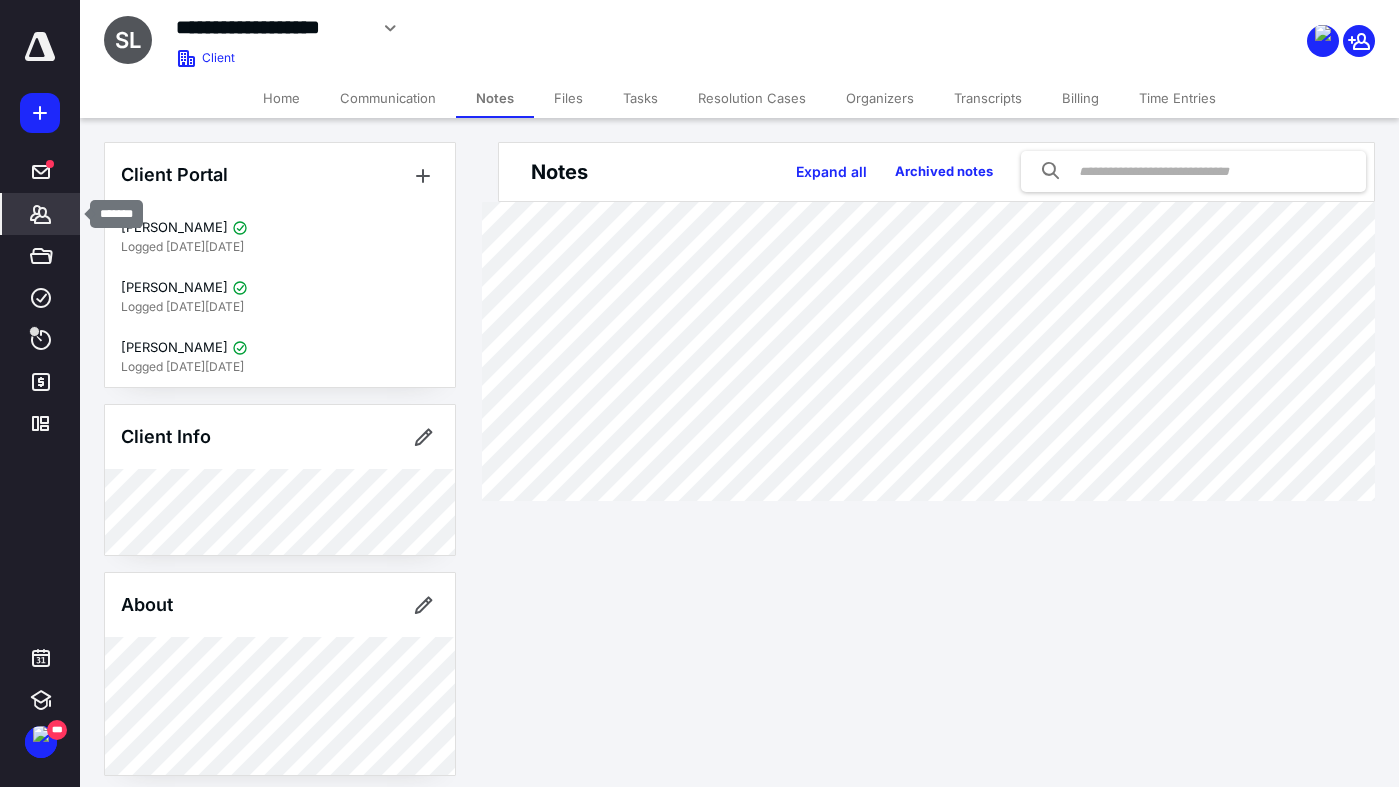 click 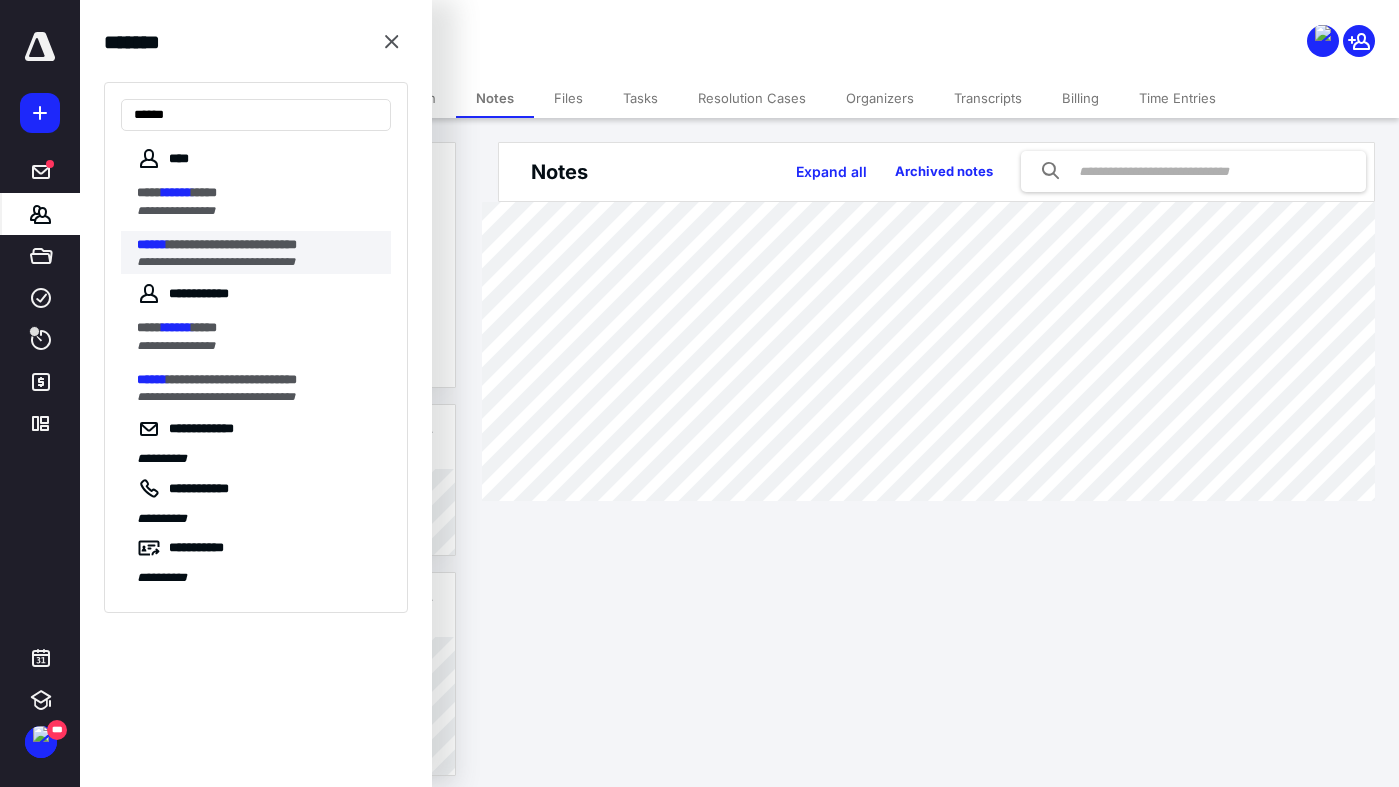 type on "******" 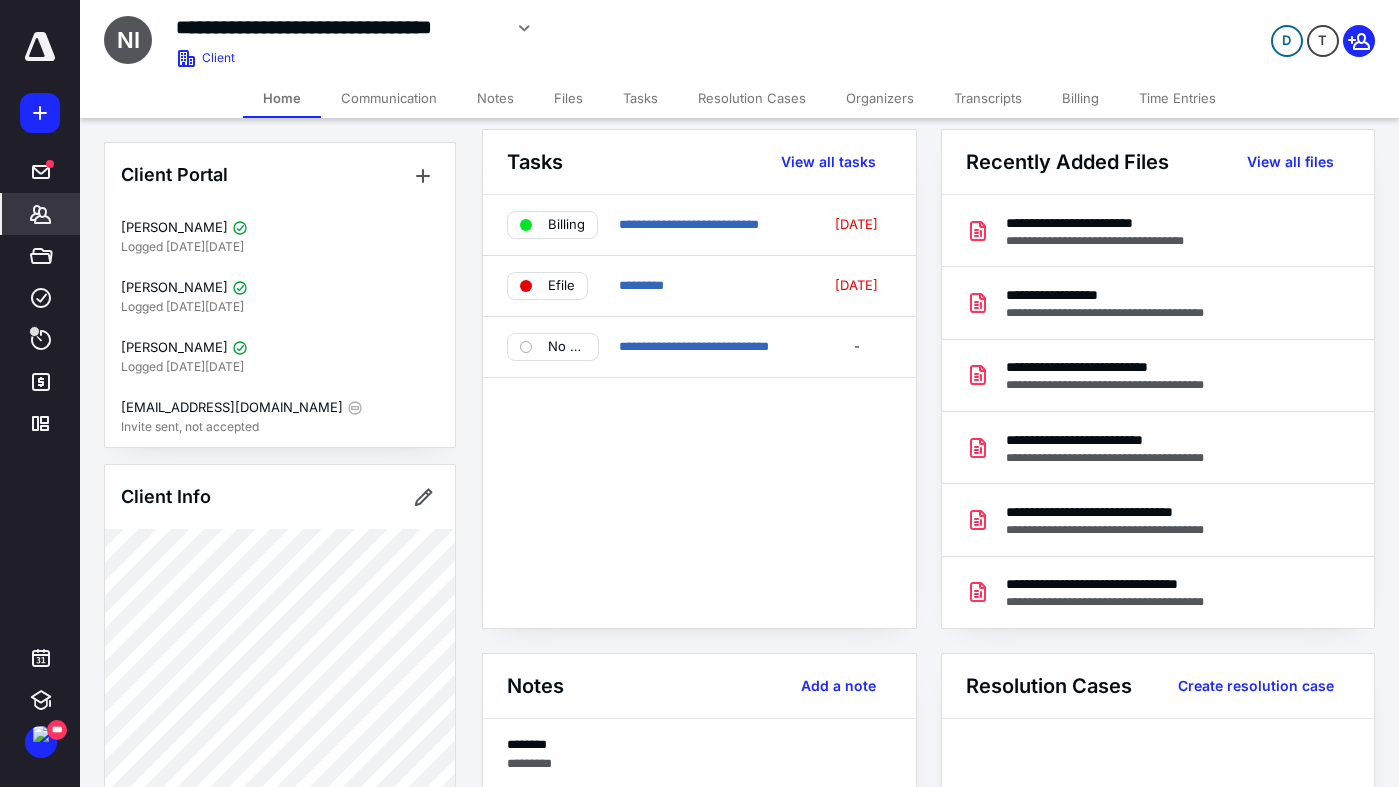 click on "Files" at bounding box center (568, 98) 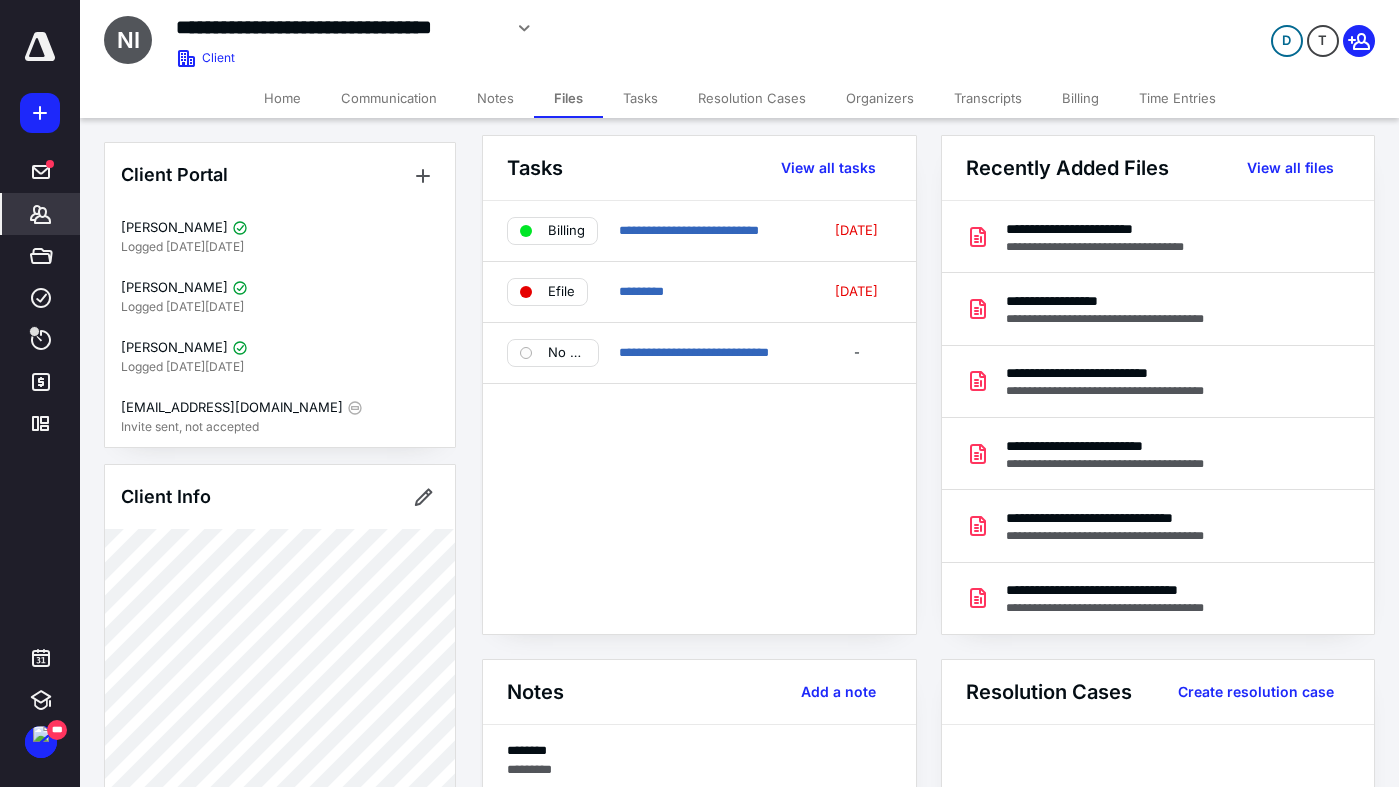 scroll, scrollTop: 0, scrollLeft: 0, axis: both 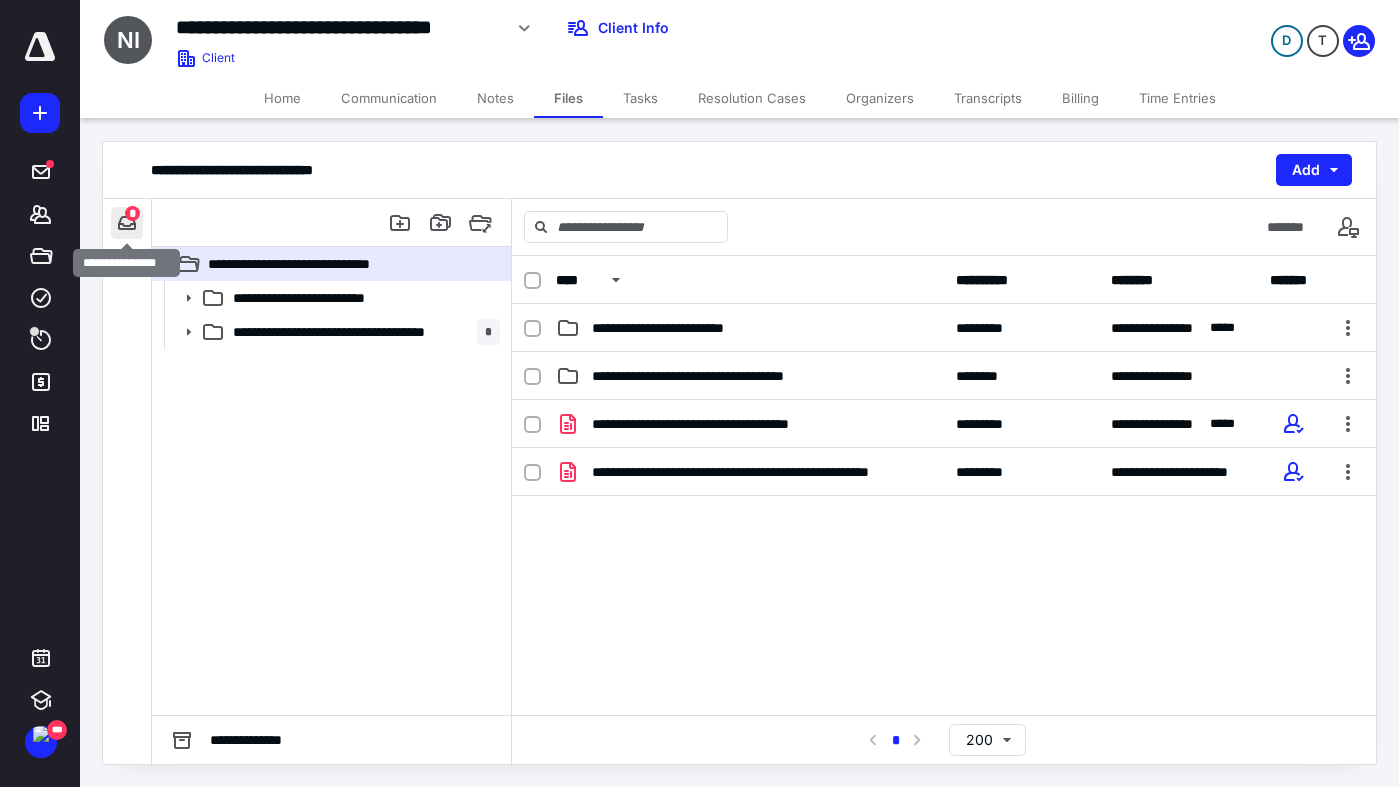 click at bounding box center [127, 223] 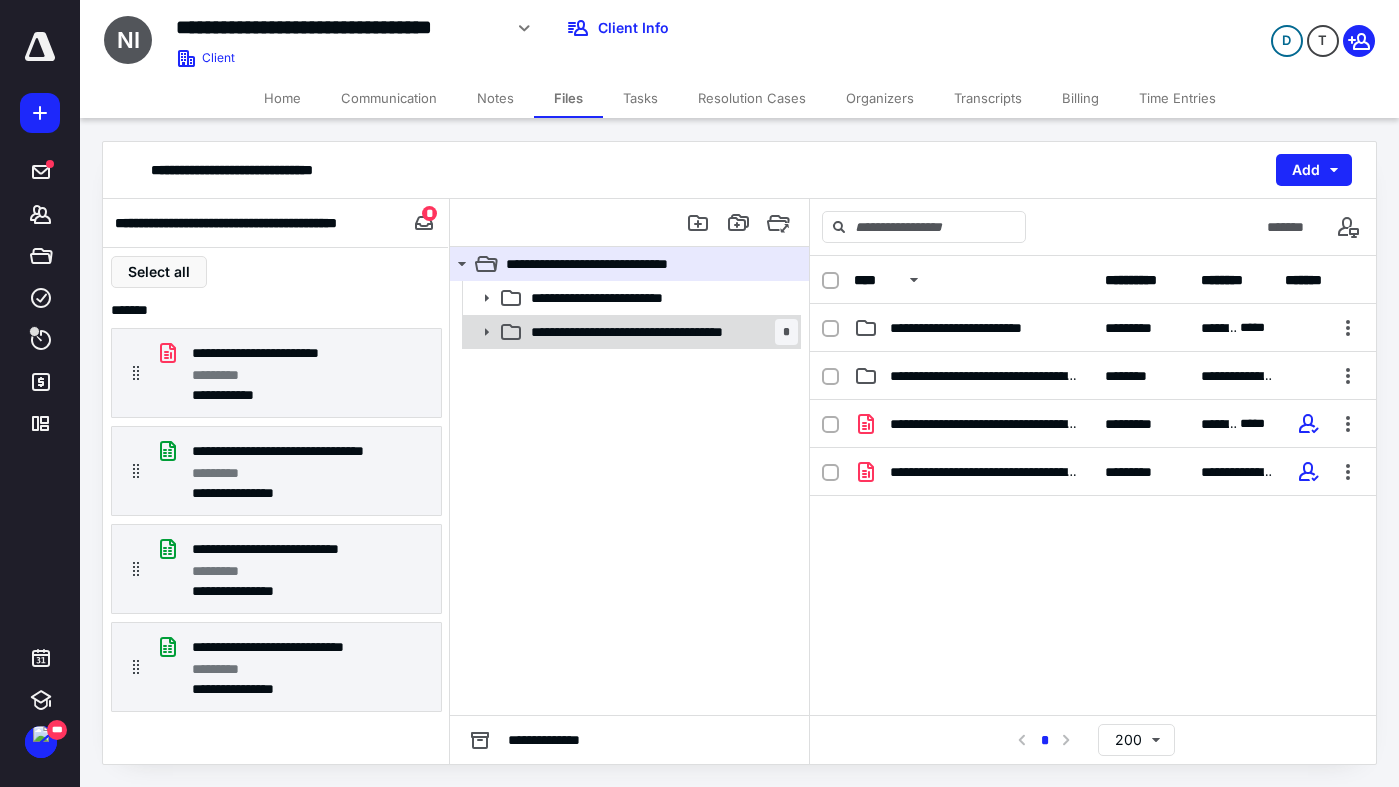 click 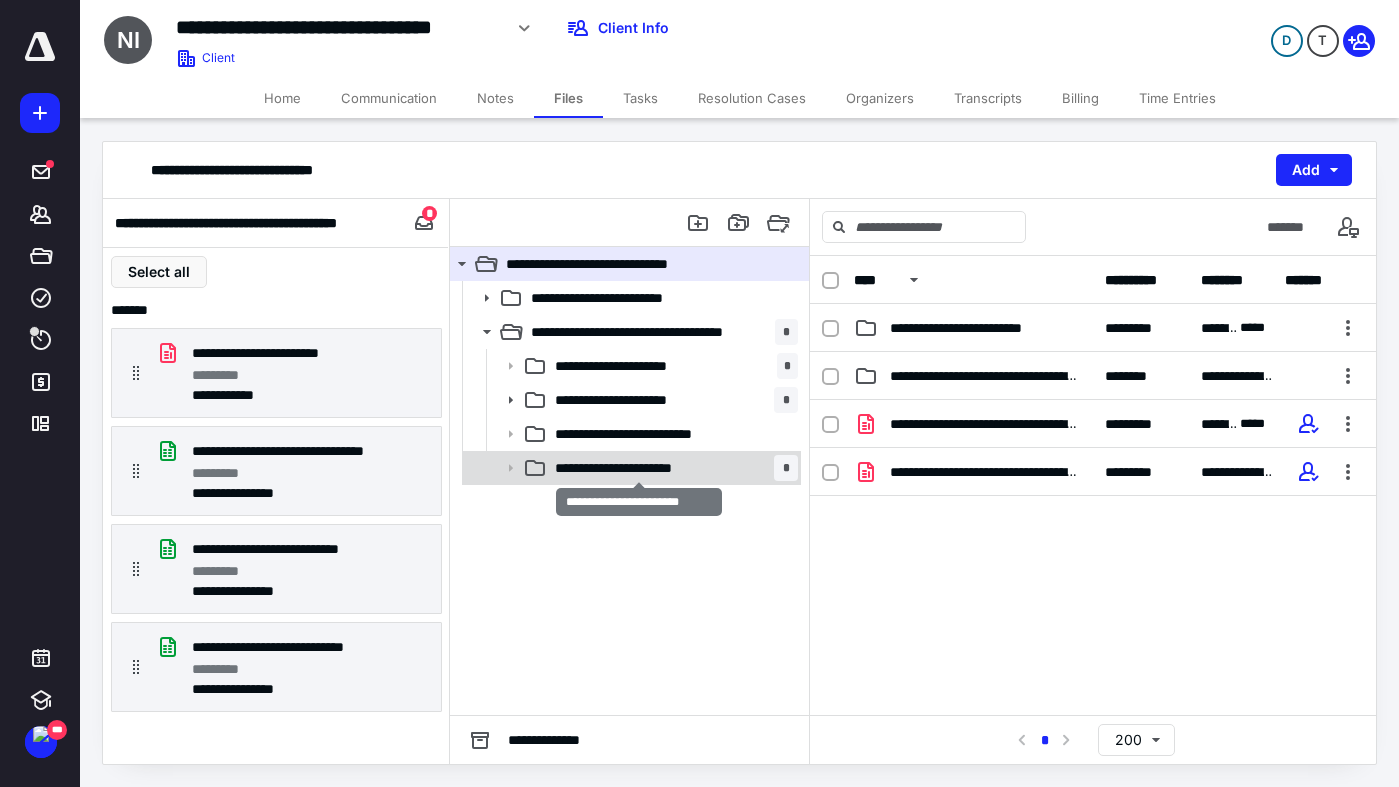 click on "**********" at bounding box center [639, 468] 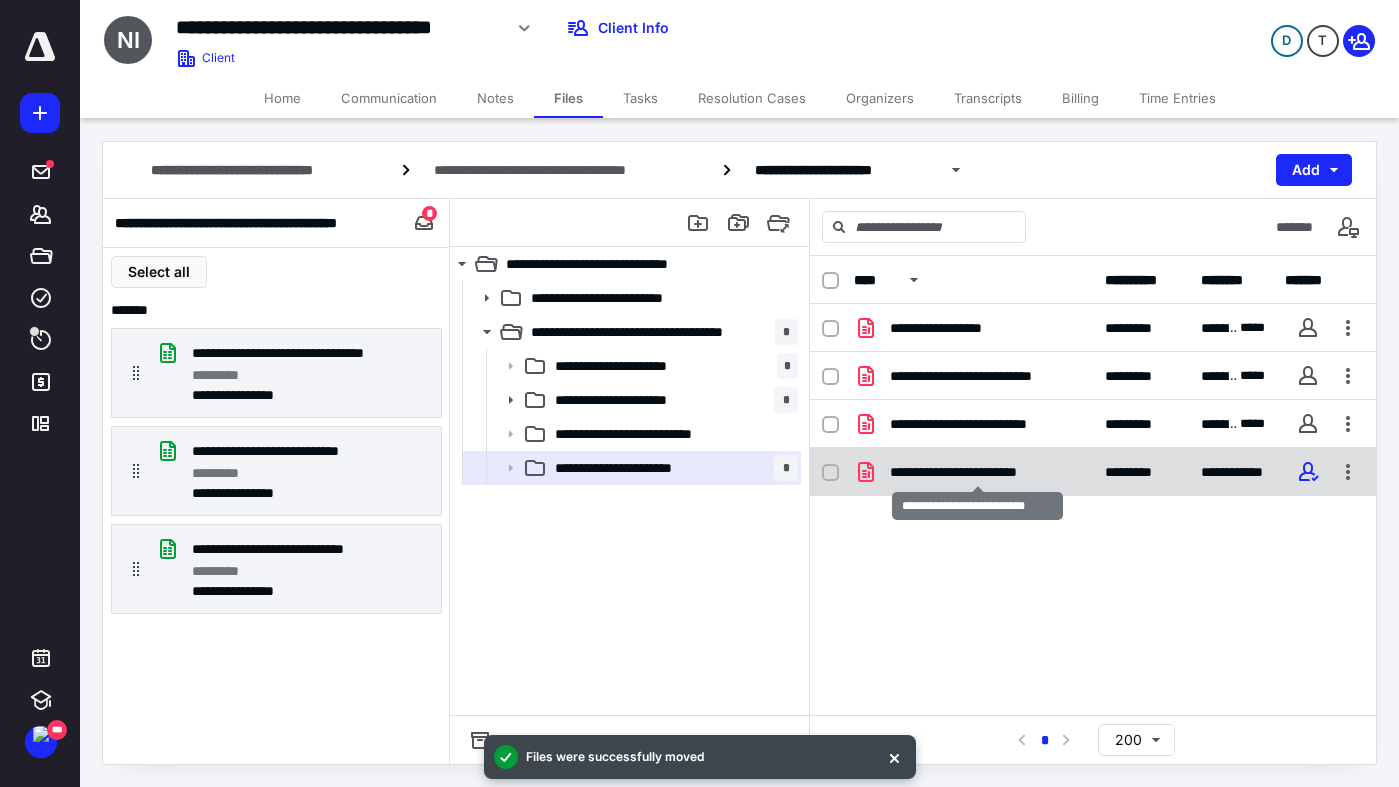 click on "**********" at bounding box center [977, 472] 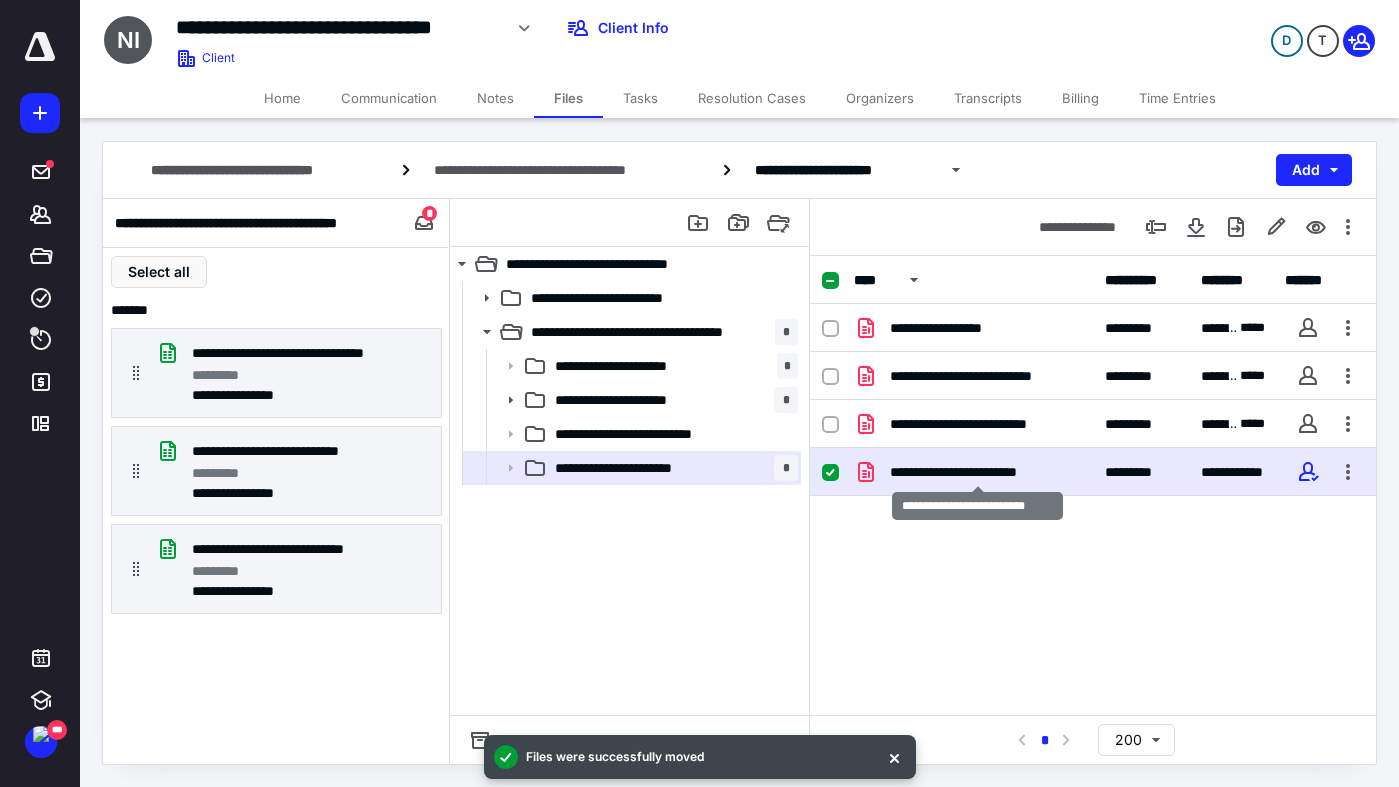 click on "**********" at bounding box center [977, 472] 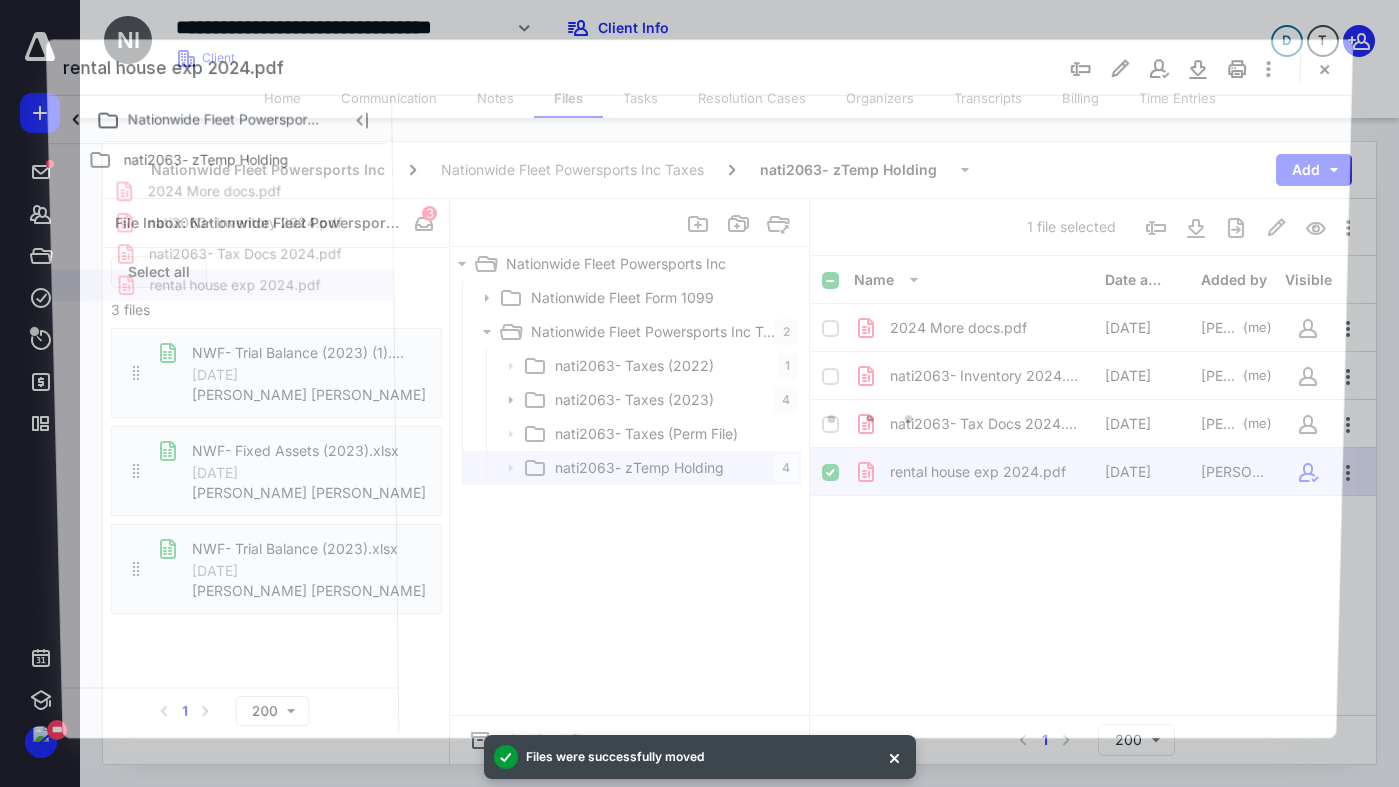 scroll, scrollTop: 0, scrollLeft: 0, axis: both 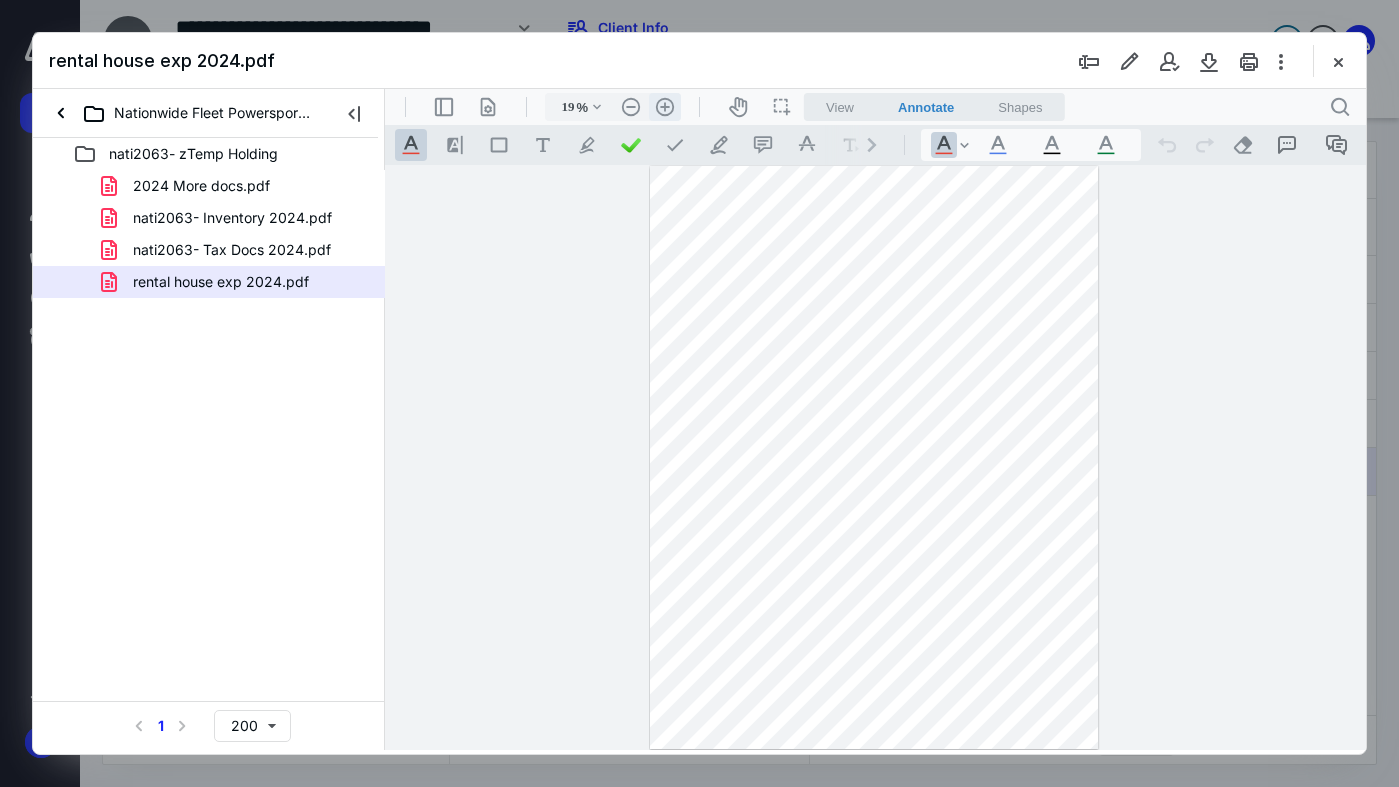click on ".cls-1{fill:#abb0c4;} icon - header - zoom - in - line" at bounding box center [665, 107] 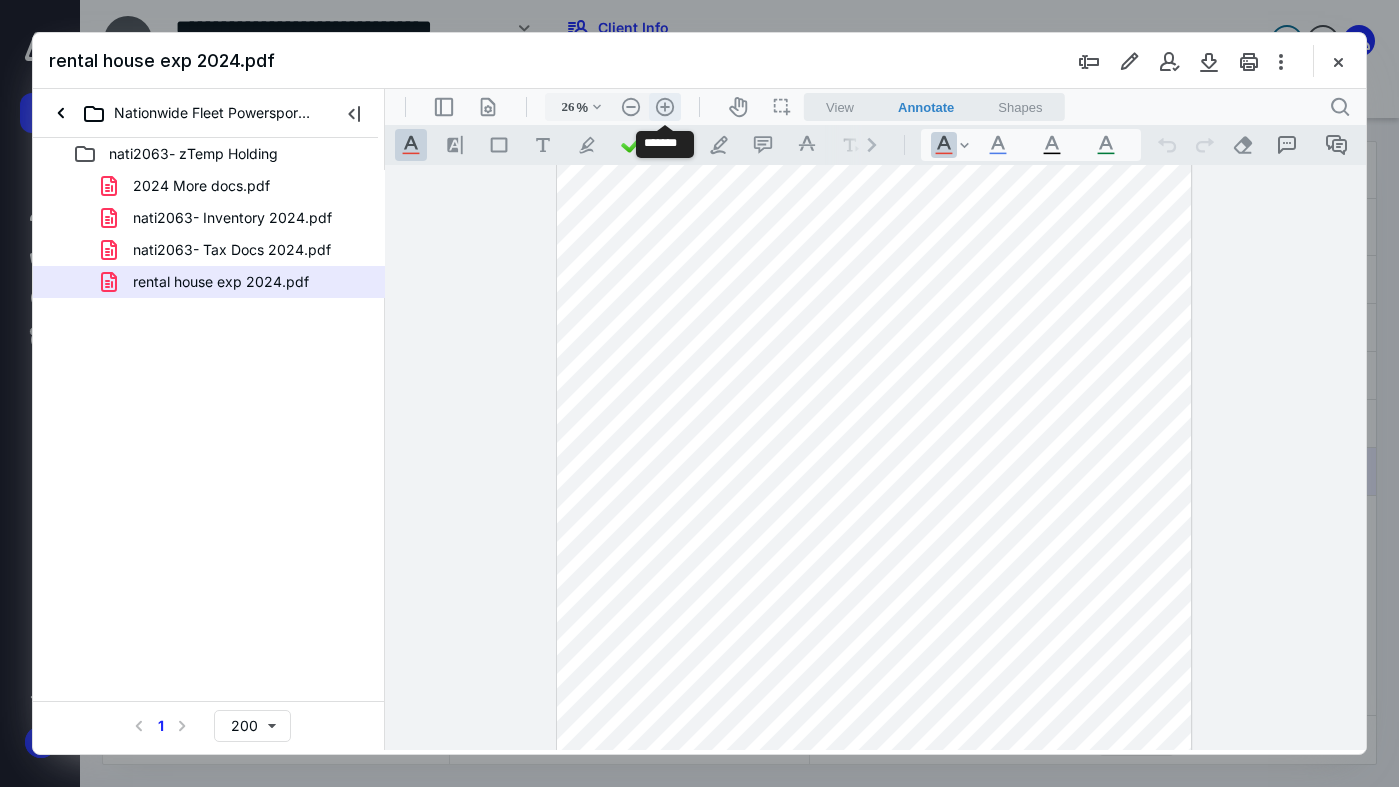 click on ".cls-1{fill:#abb0c4;} icon - header - zoom - in - line" at bounding box center (665, 107) 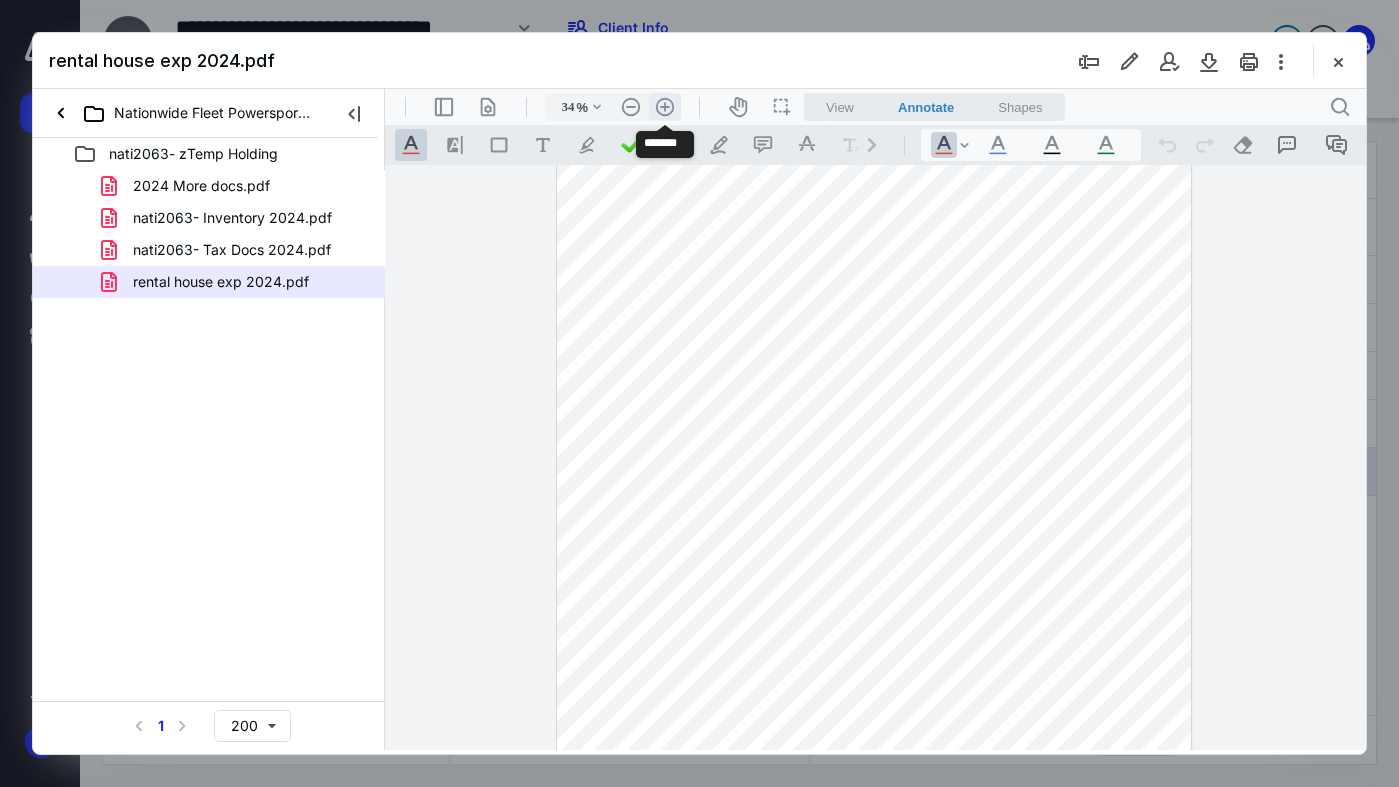scroll, scrollTop: 210, scrollLeft: 0, axis: vertical 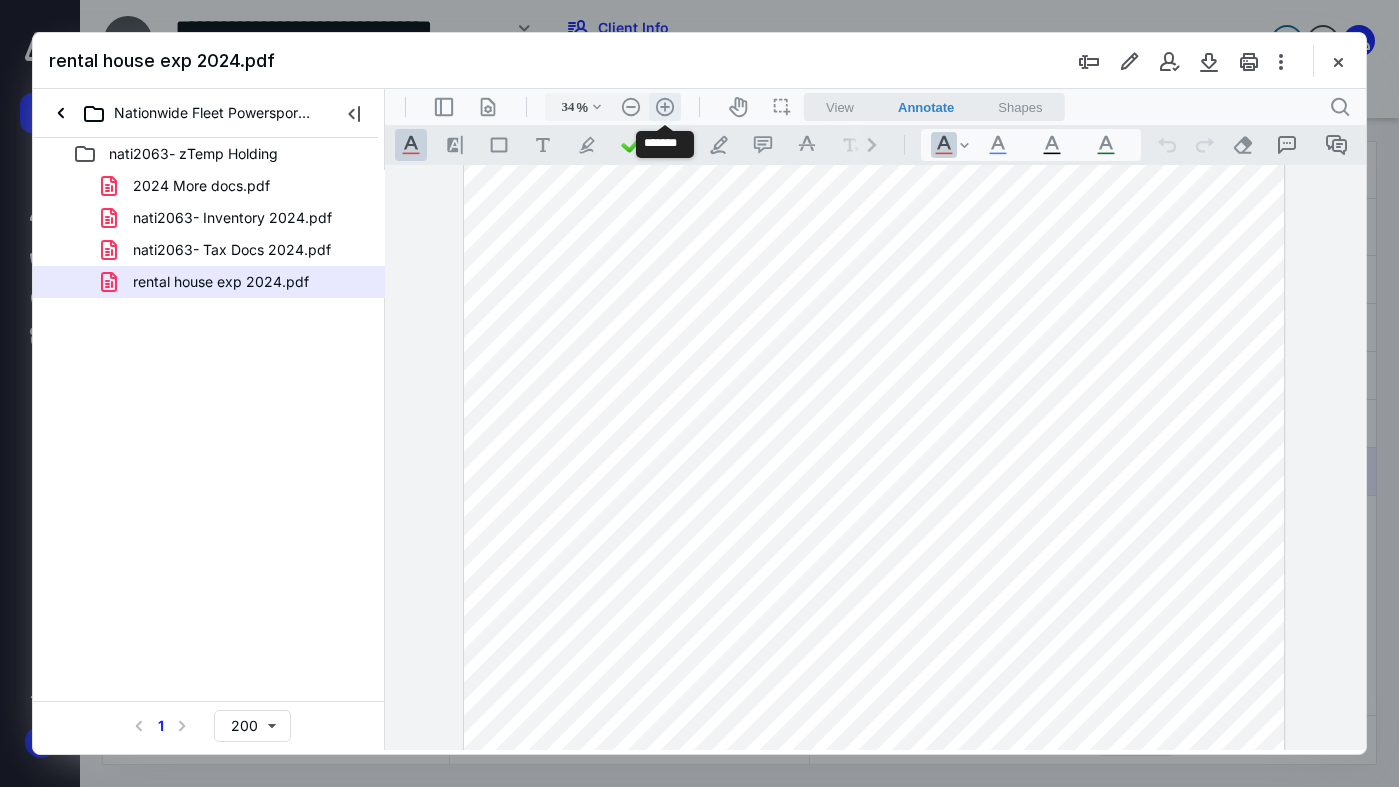 click on ".cls-1{fill:#abb0c4;} icon - header - zoom - in - line" at bounding box center [665, 107] 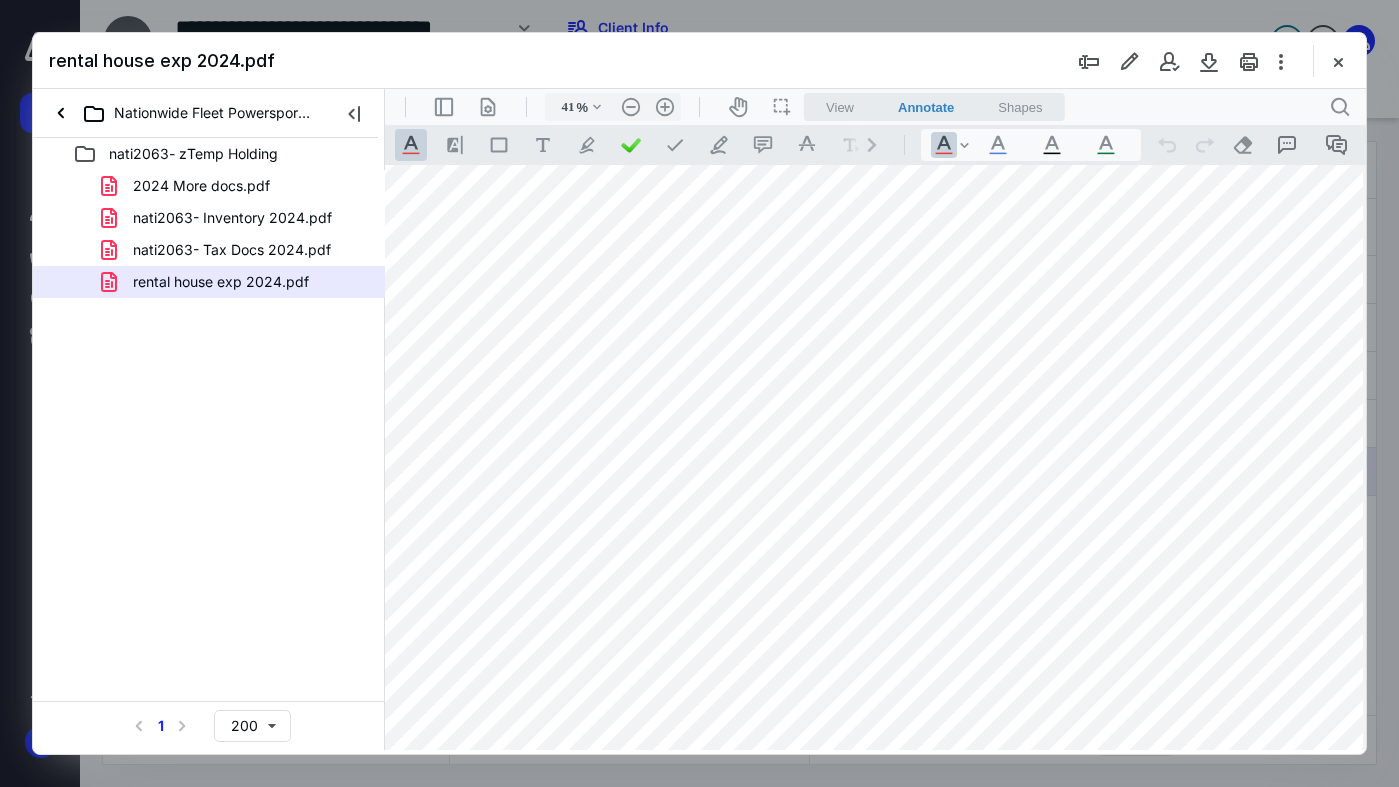 scroll, scrollTop: 0, scrollLeft: 20, axis: horizontal 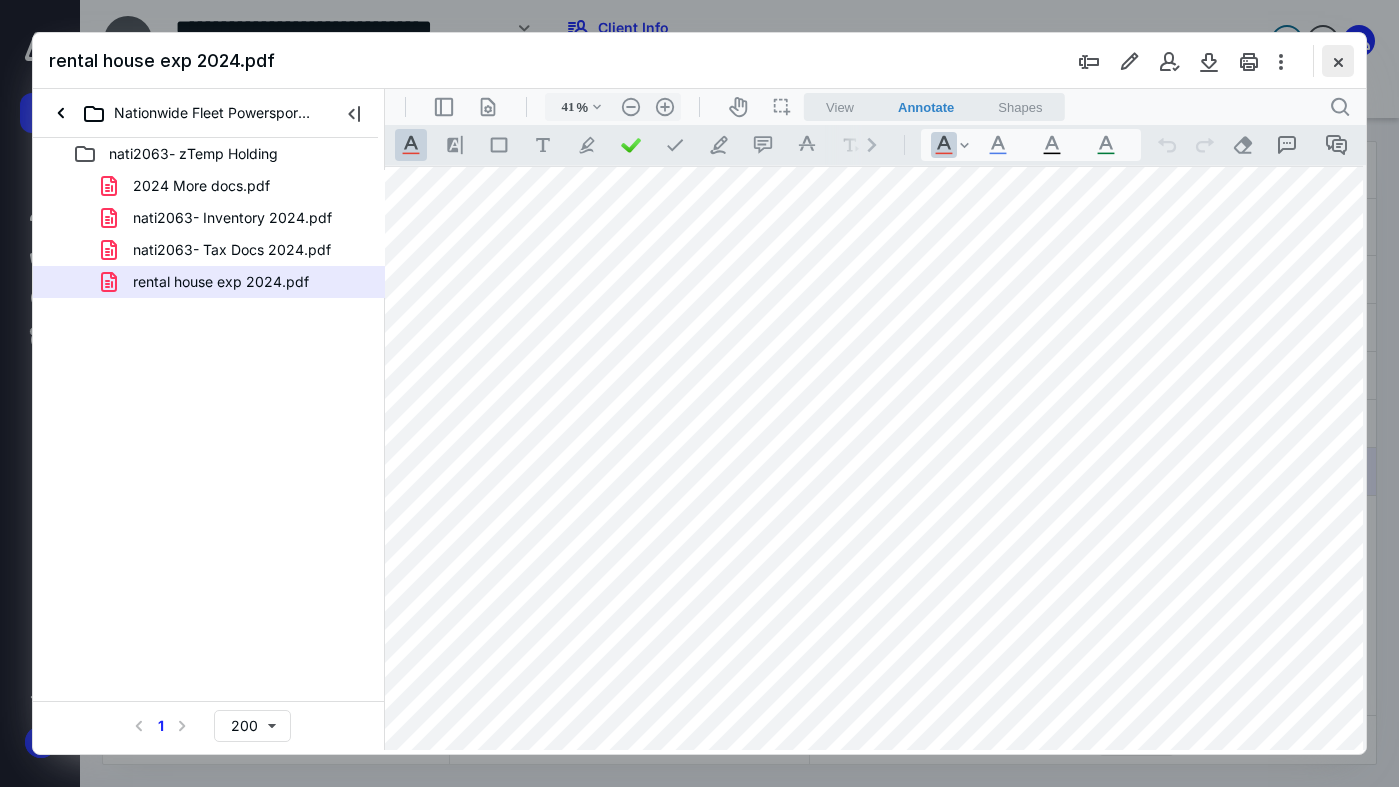 click at bounding box center [1338, 61] 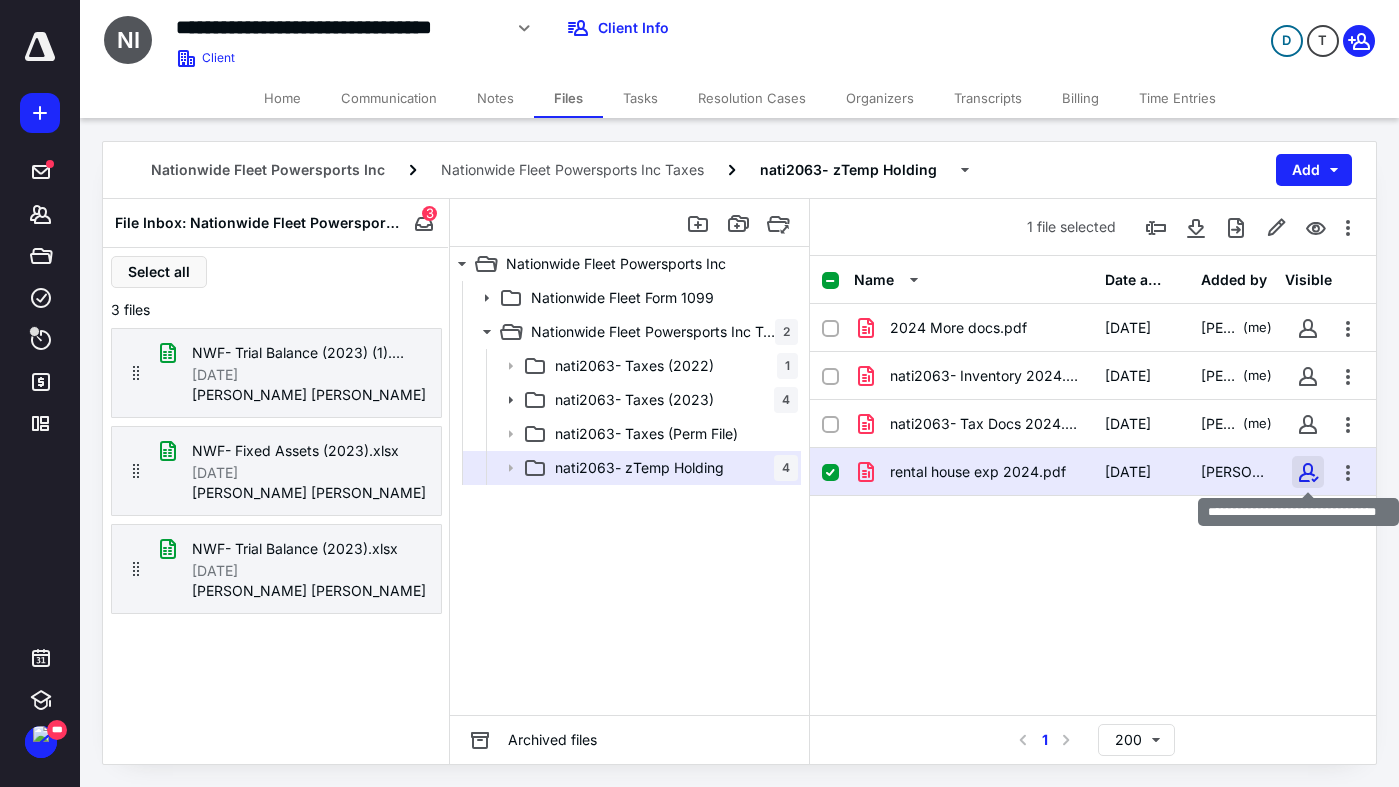 click at bounding box center [1308, 472] 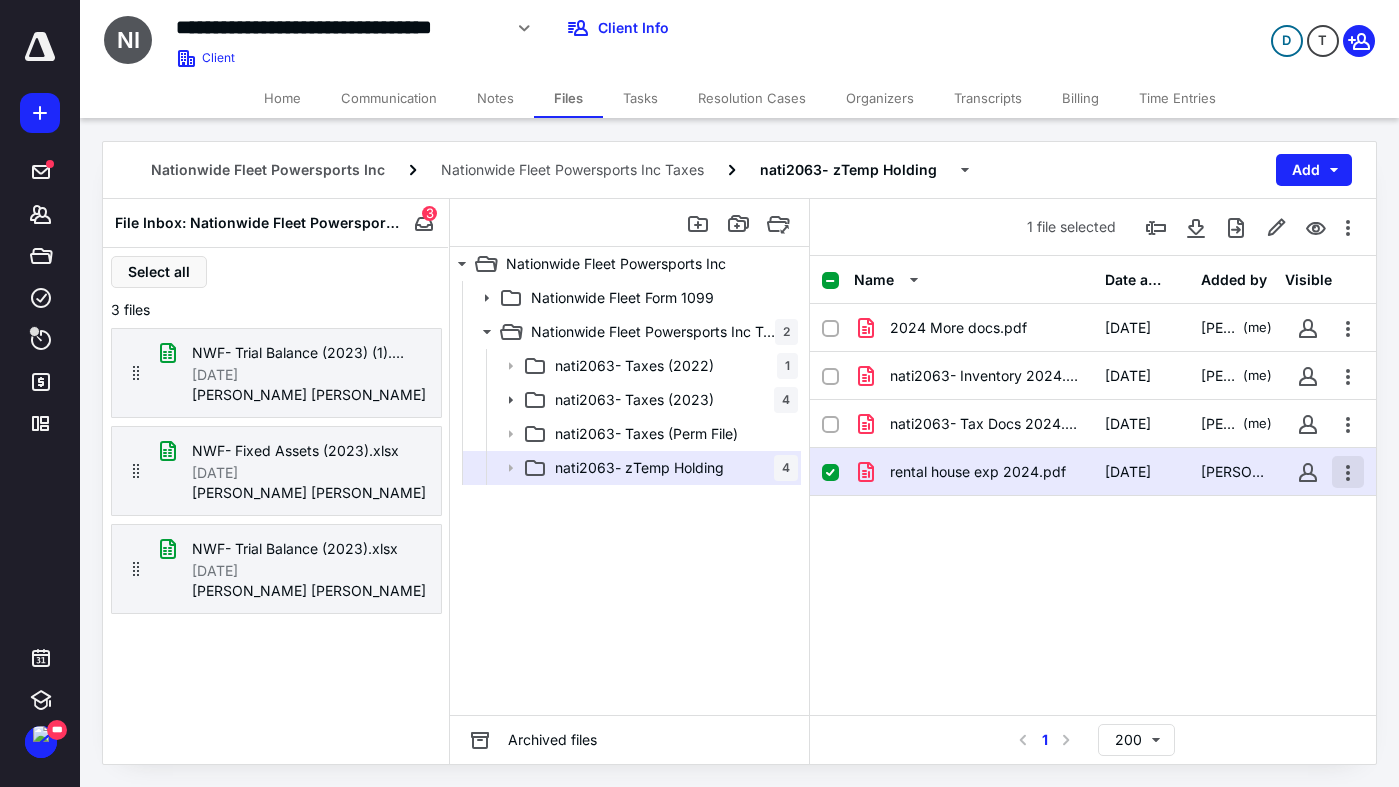 click at bounding box center [1348, 472] 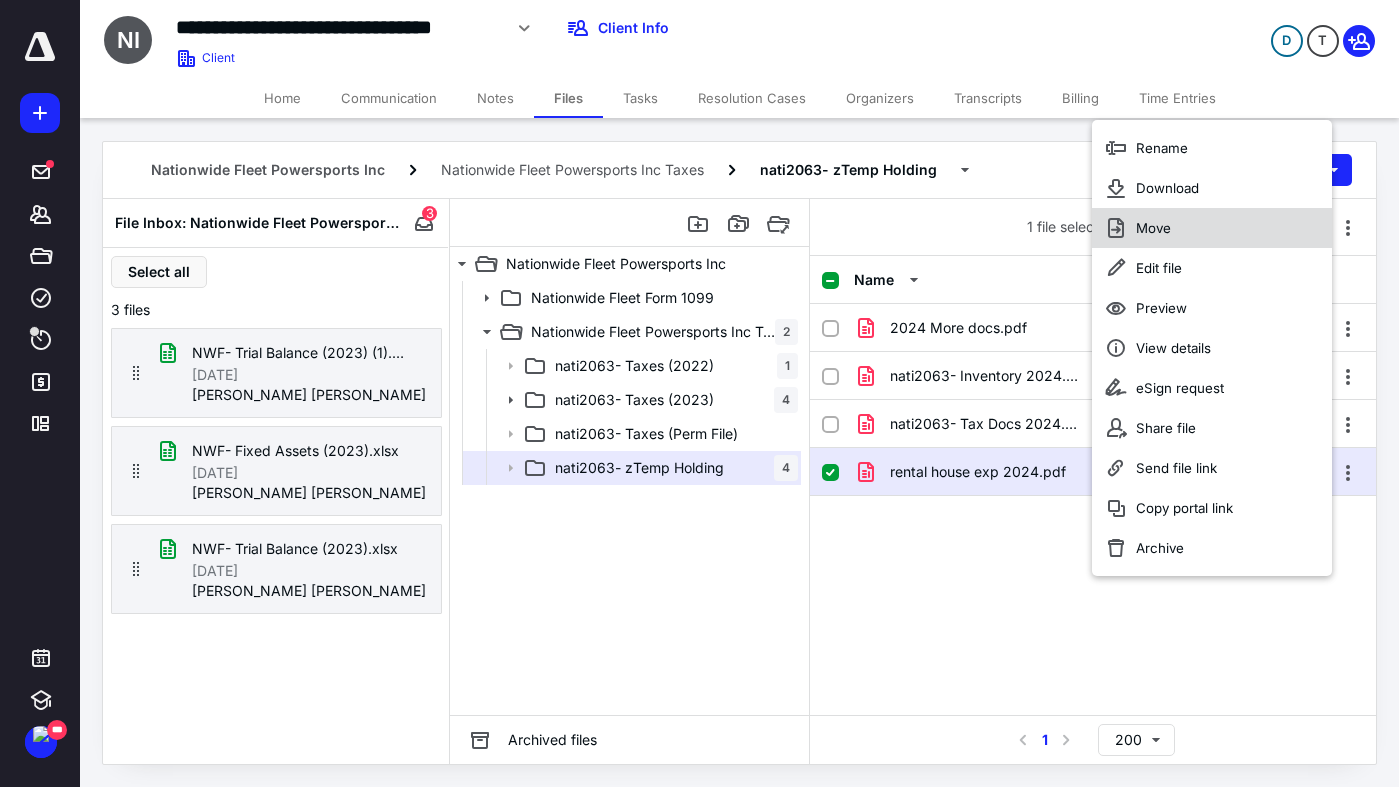 click on "Move" at bounding box center [1212, 228] 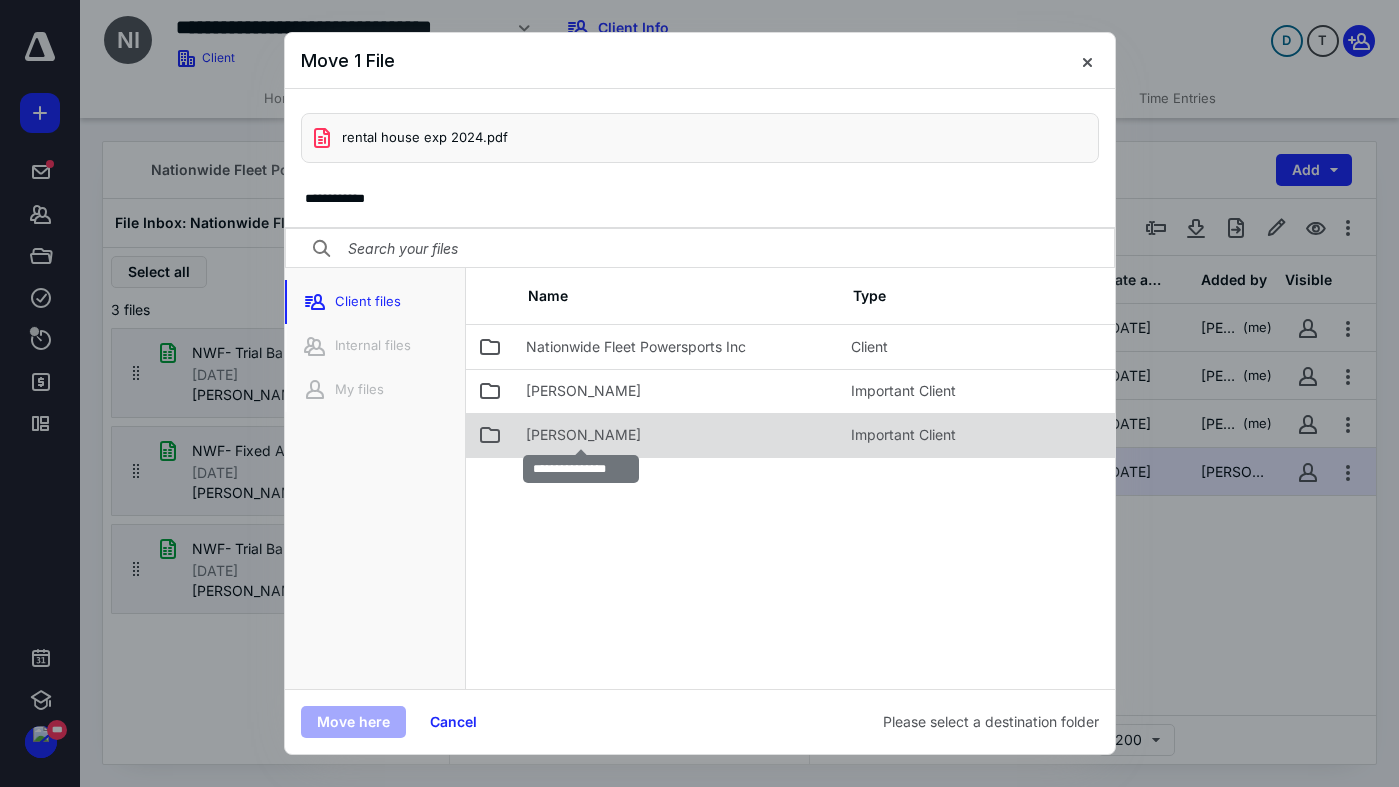 click on "[PERSON_NAME]" at bounding box center [583, 435] 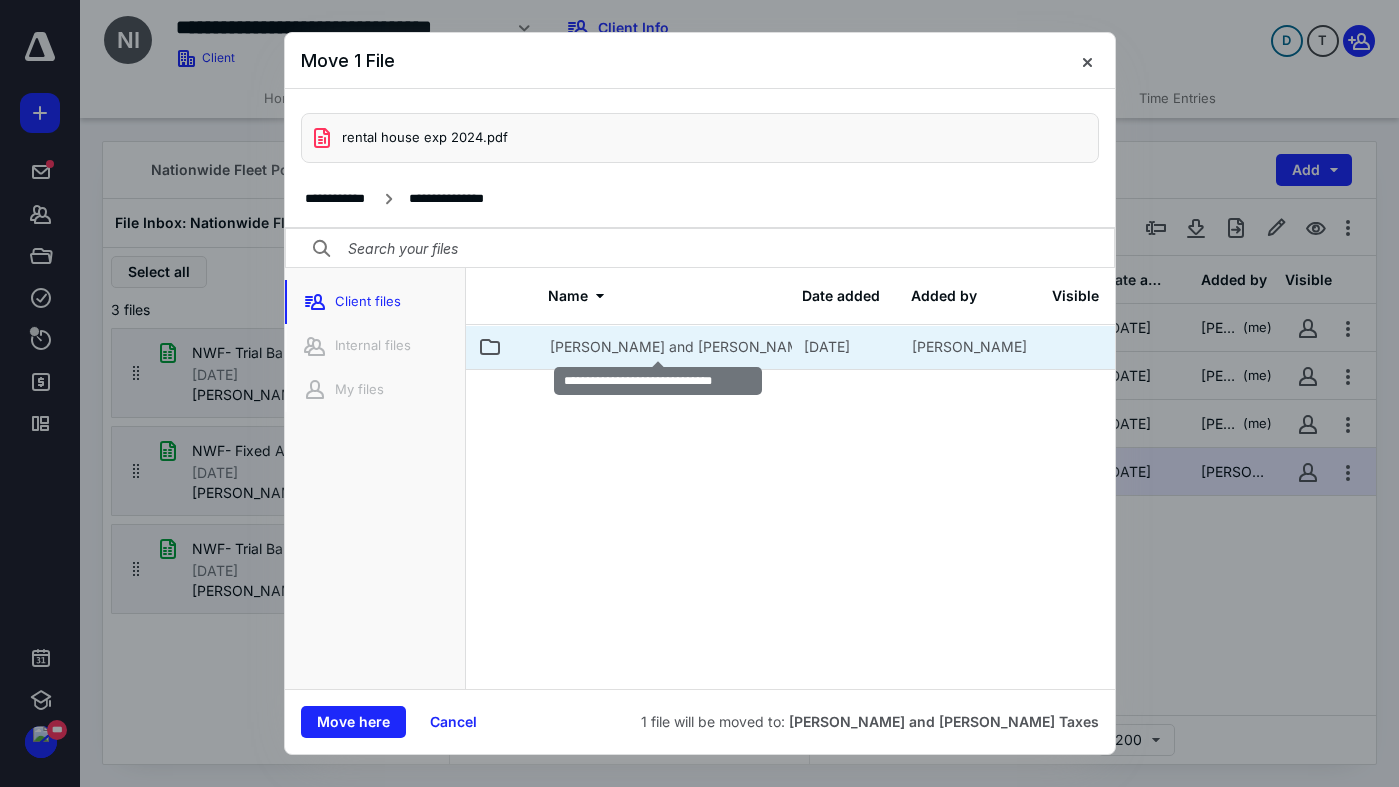click on "[PERSON_NAME] and [PERSON_NAME] Taxes" at bounding box center (703, 347) 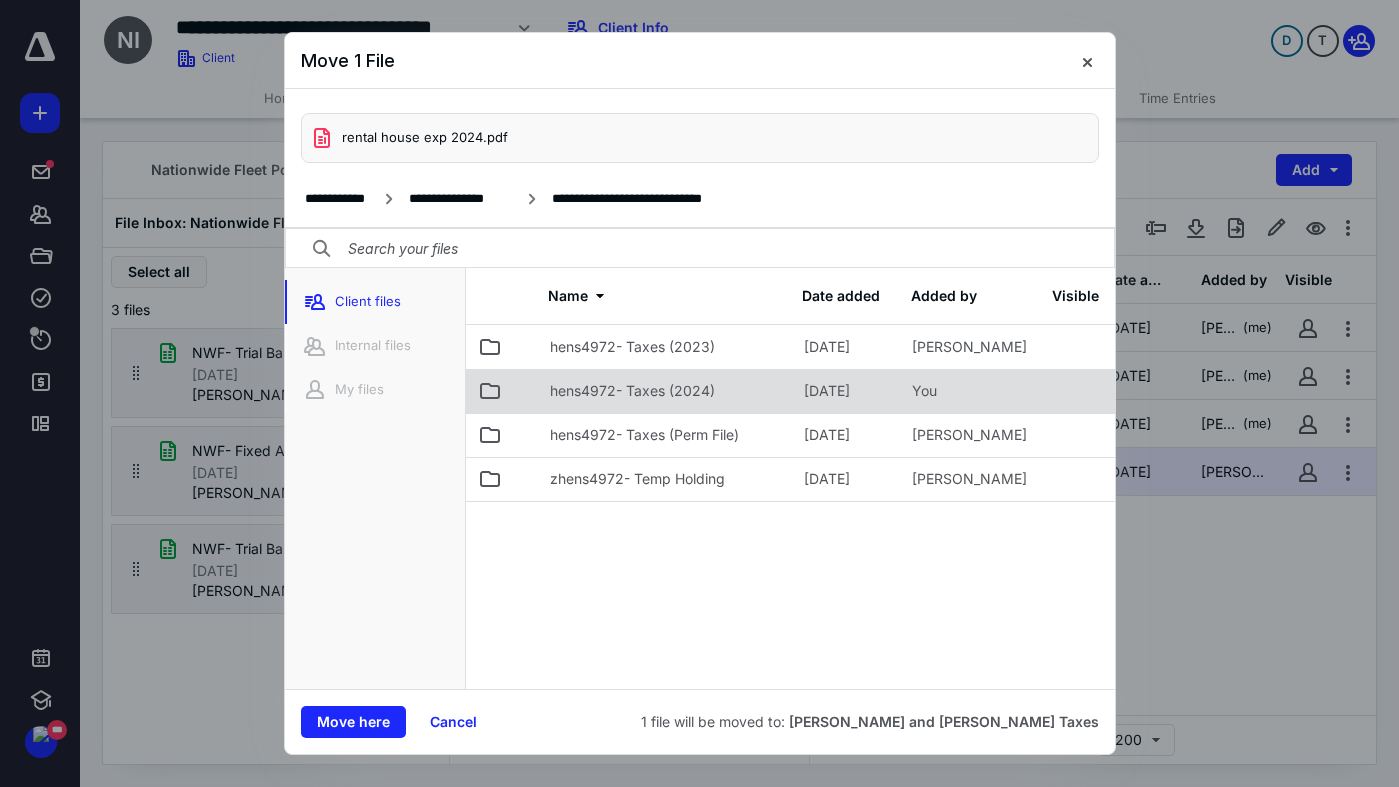 click on "hens4972- Taxes (2024)" at bounding box center [632, 391] 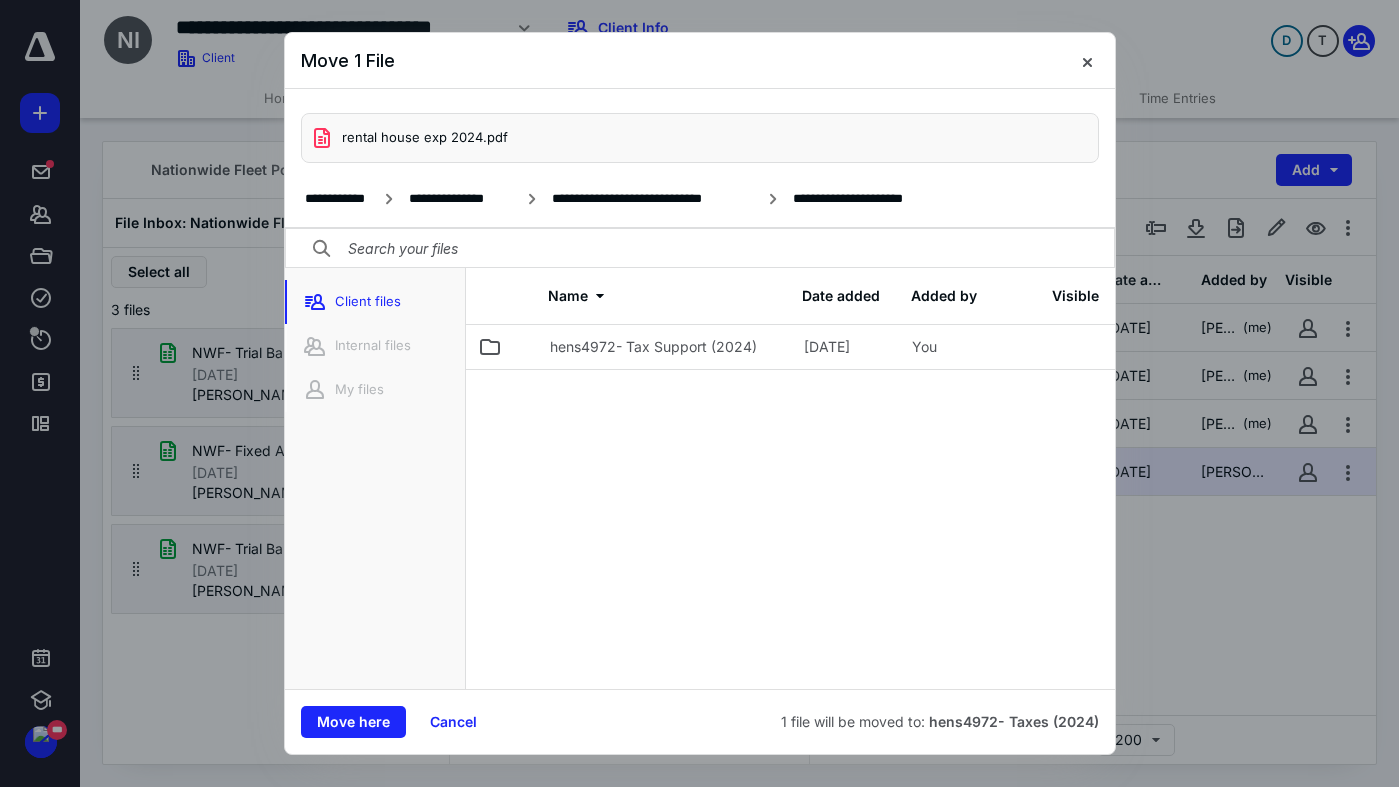 click on "Move here" at bounding box center (353, 722) 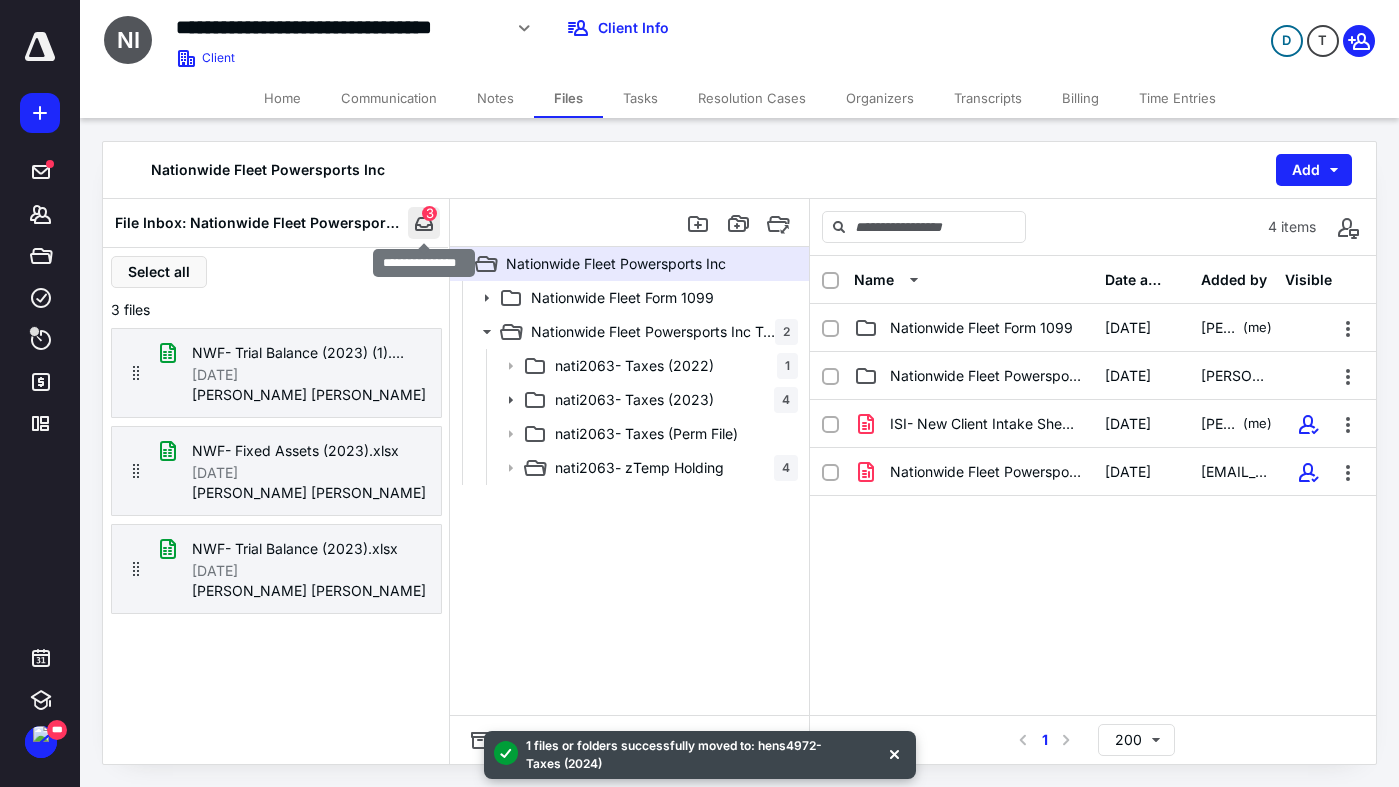 click at bounding box center [424, 223] 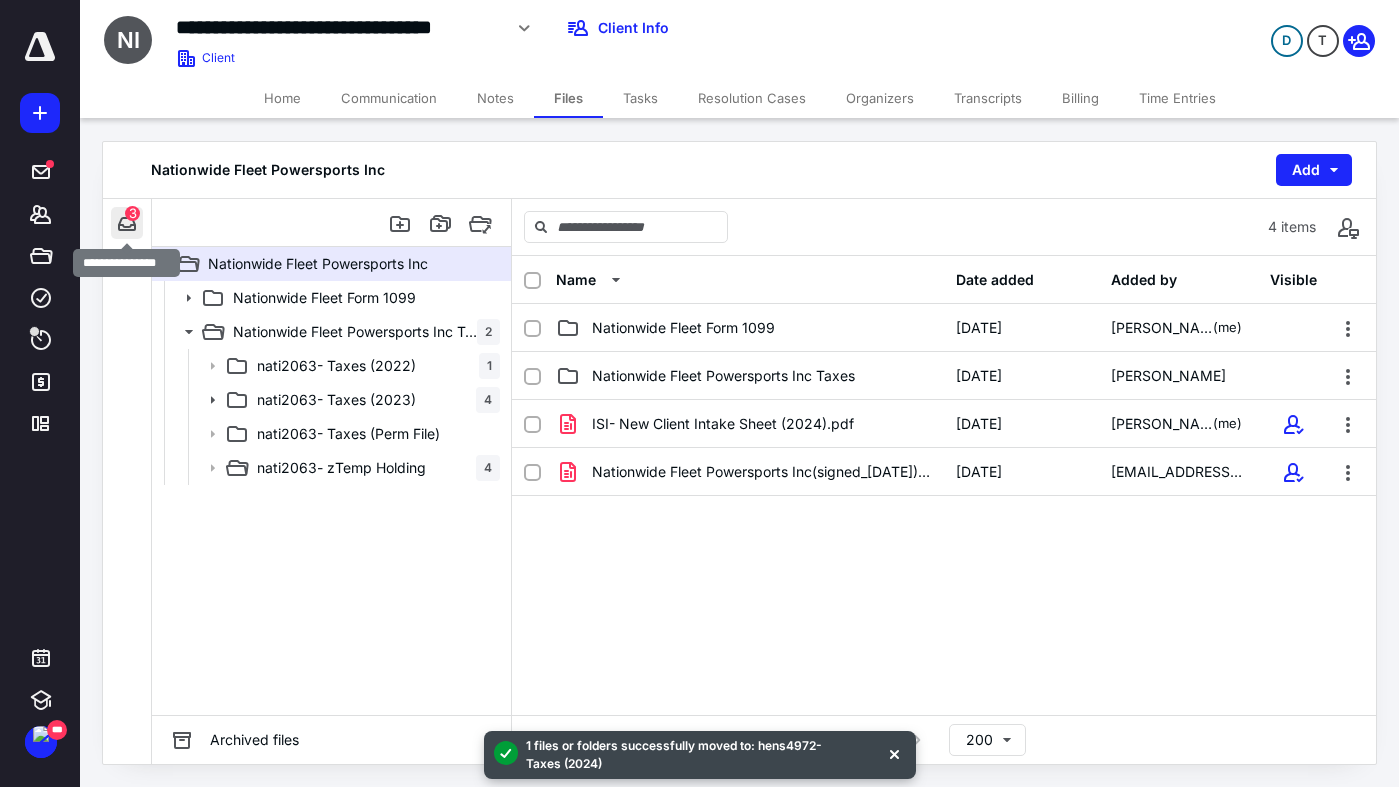click at bounding box center (127, 223) 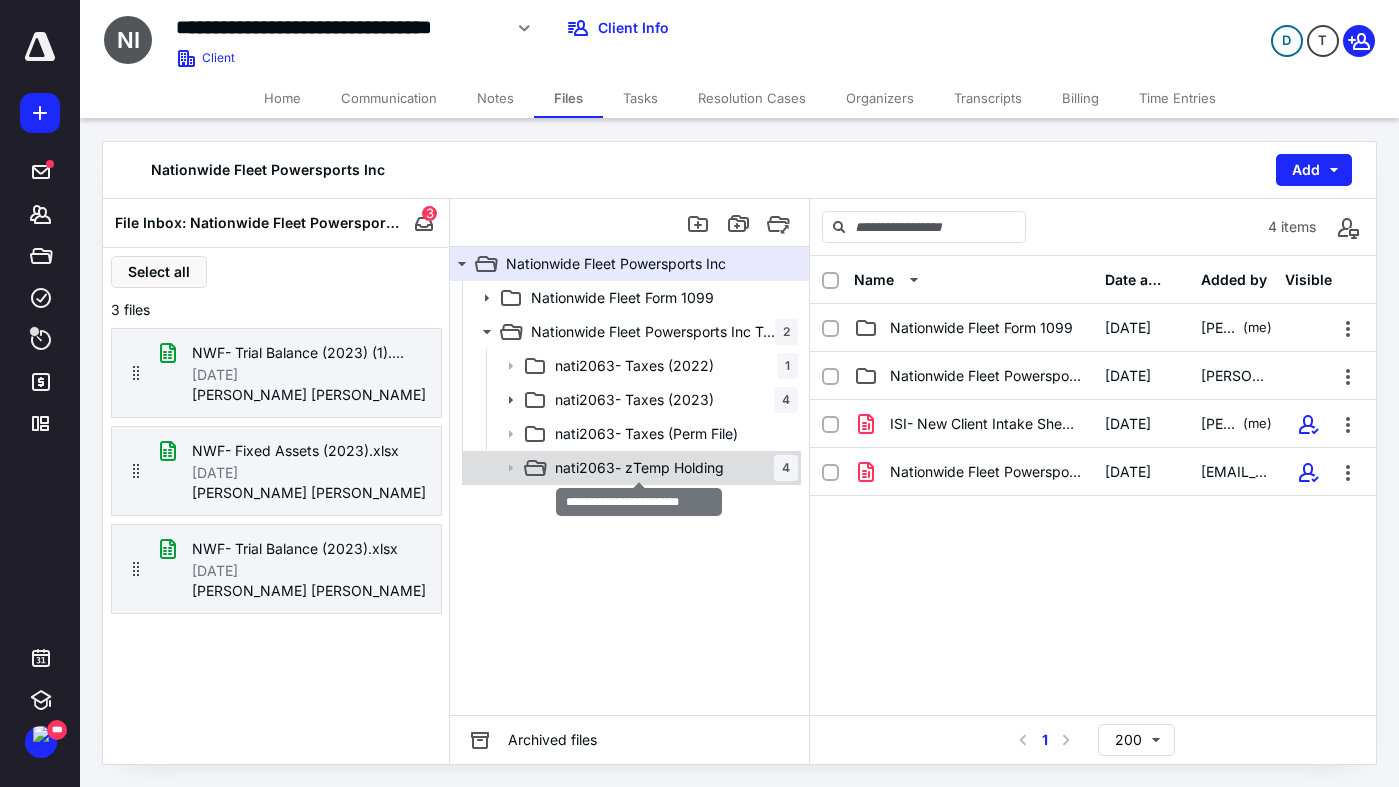 click on "nati2063- zTemp Holding" at bounding box center (639, 468) 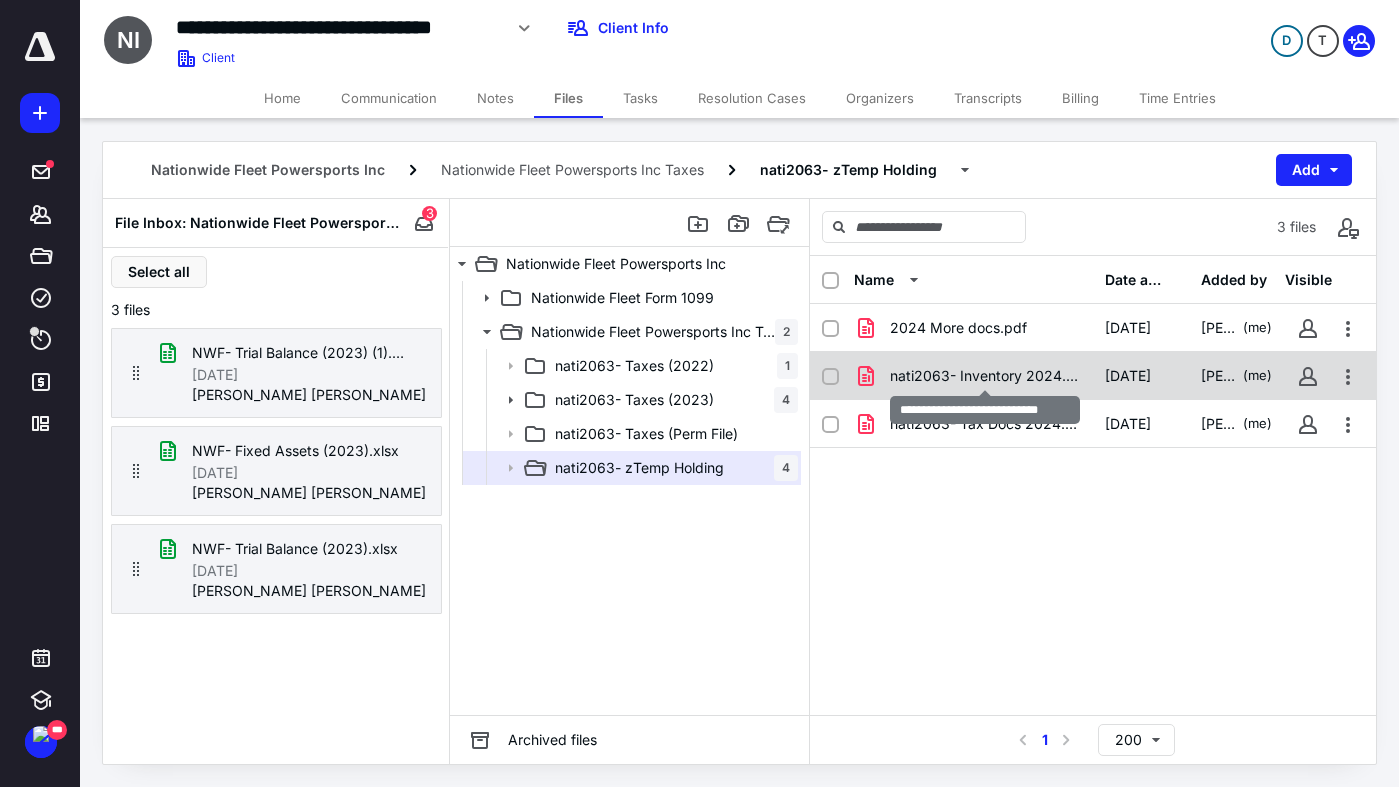 click on "nati2063- Inventory 2024.pdf" at bounding box center (985, 376) 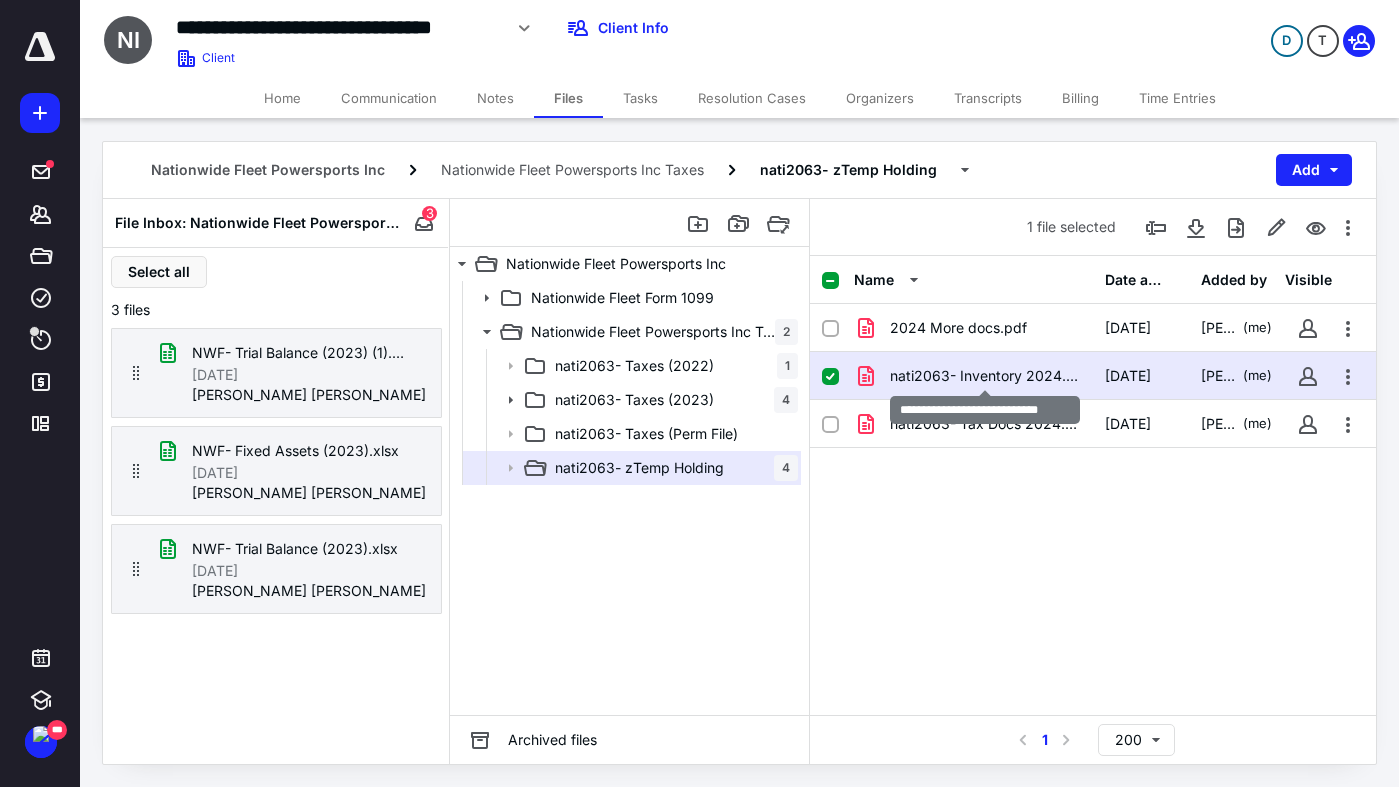 click on "nati2063- Inventory 2024.pdf" at bounding box center [985, 376] 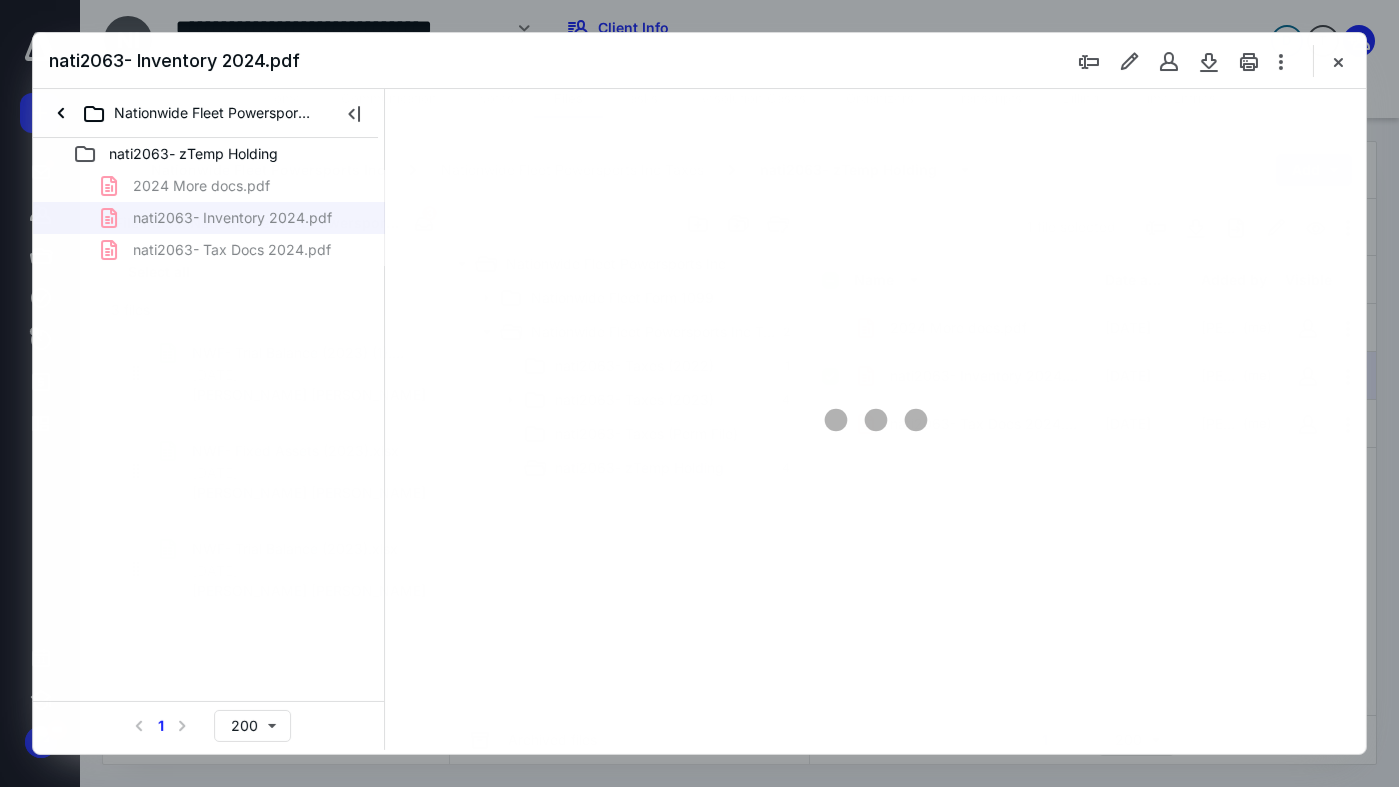 scroll, scrollTop: 0, scrollLeft: 0, axis: both 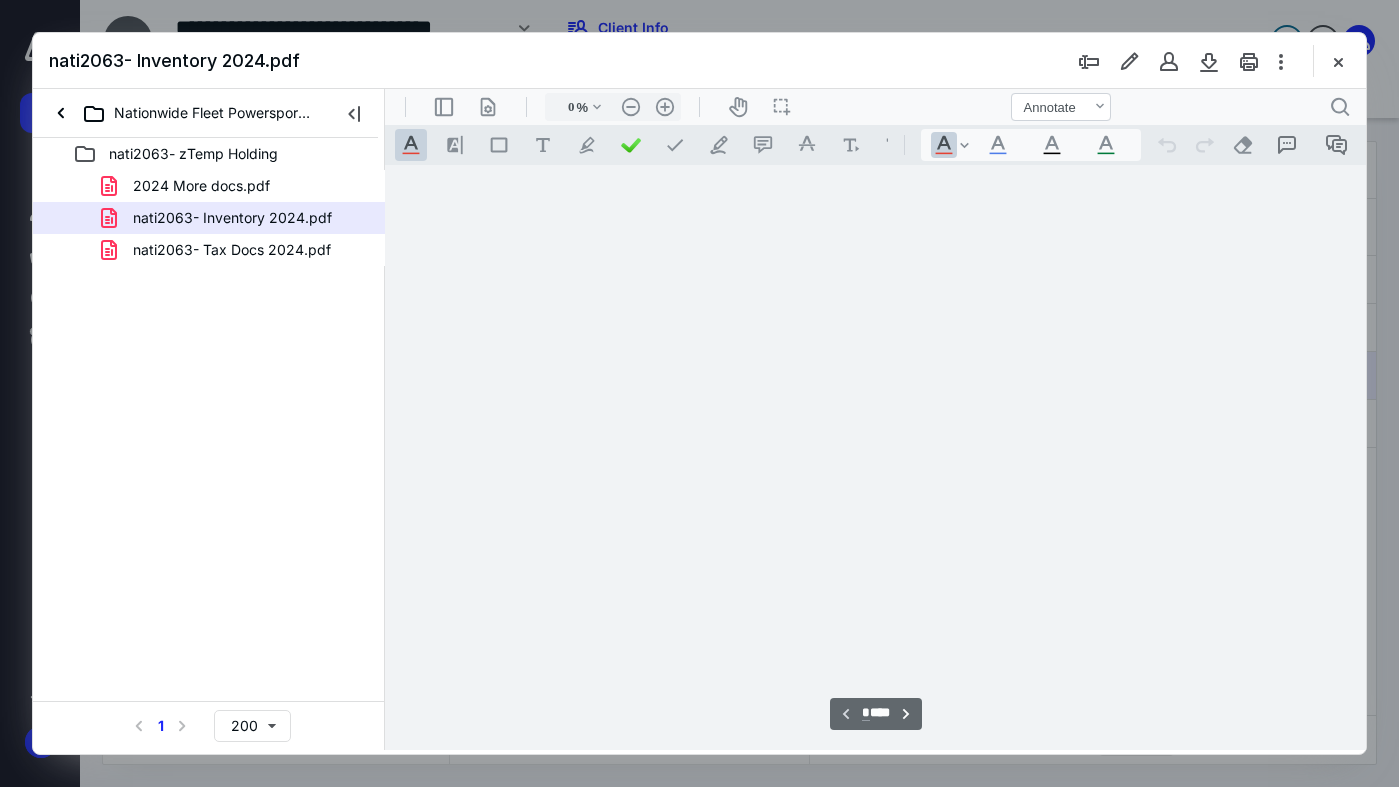 type on "73" 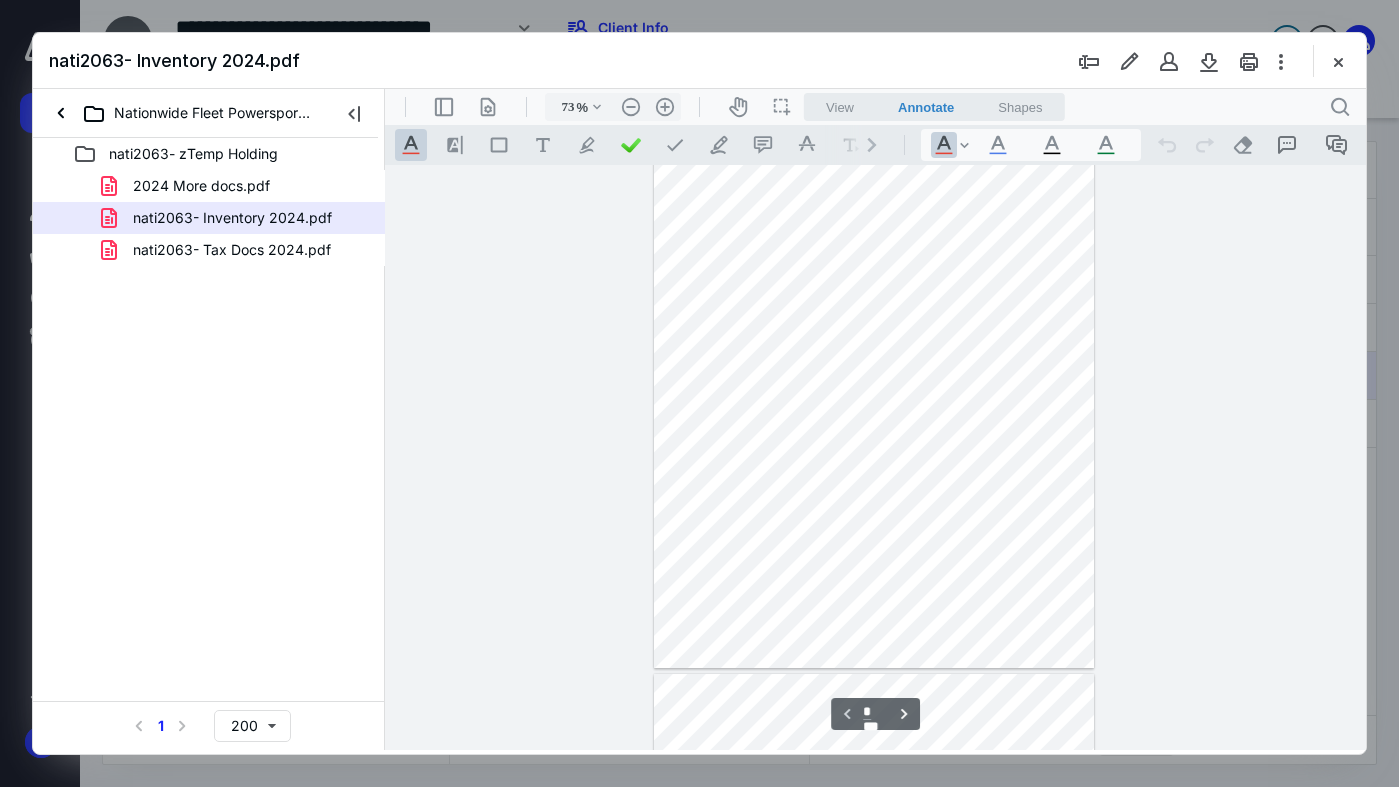 scroll, scrollTop: 0, scrollLeft: 0, axis: both 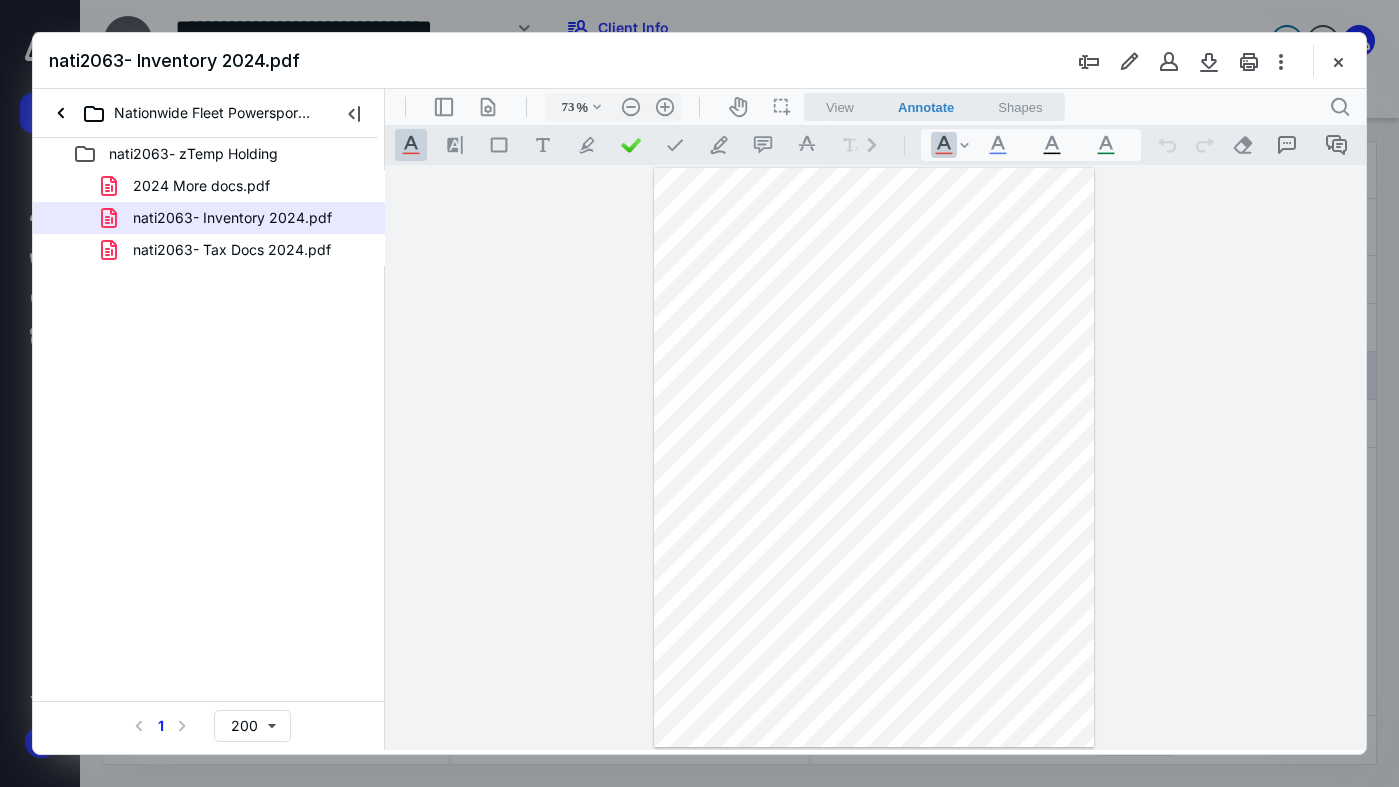 type on "*" 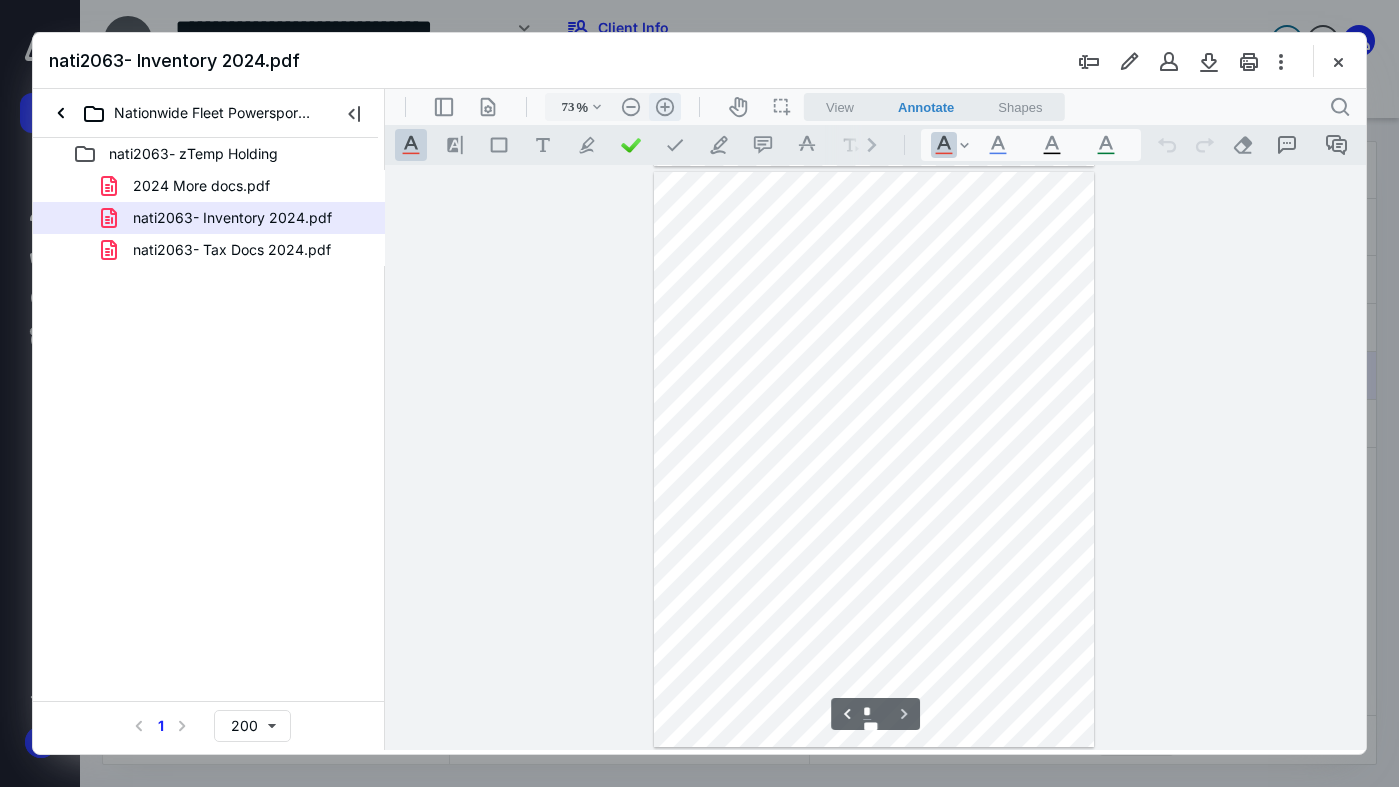 click on ".cls-1{fill:#abb0c4;} icon - header - zoom - in - line" at bounding box center [665, 107] 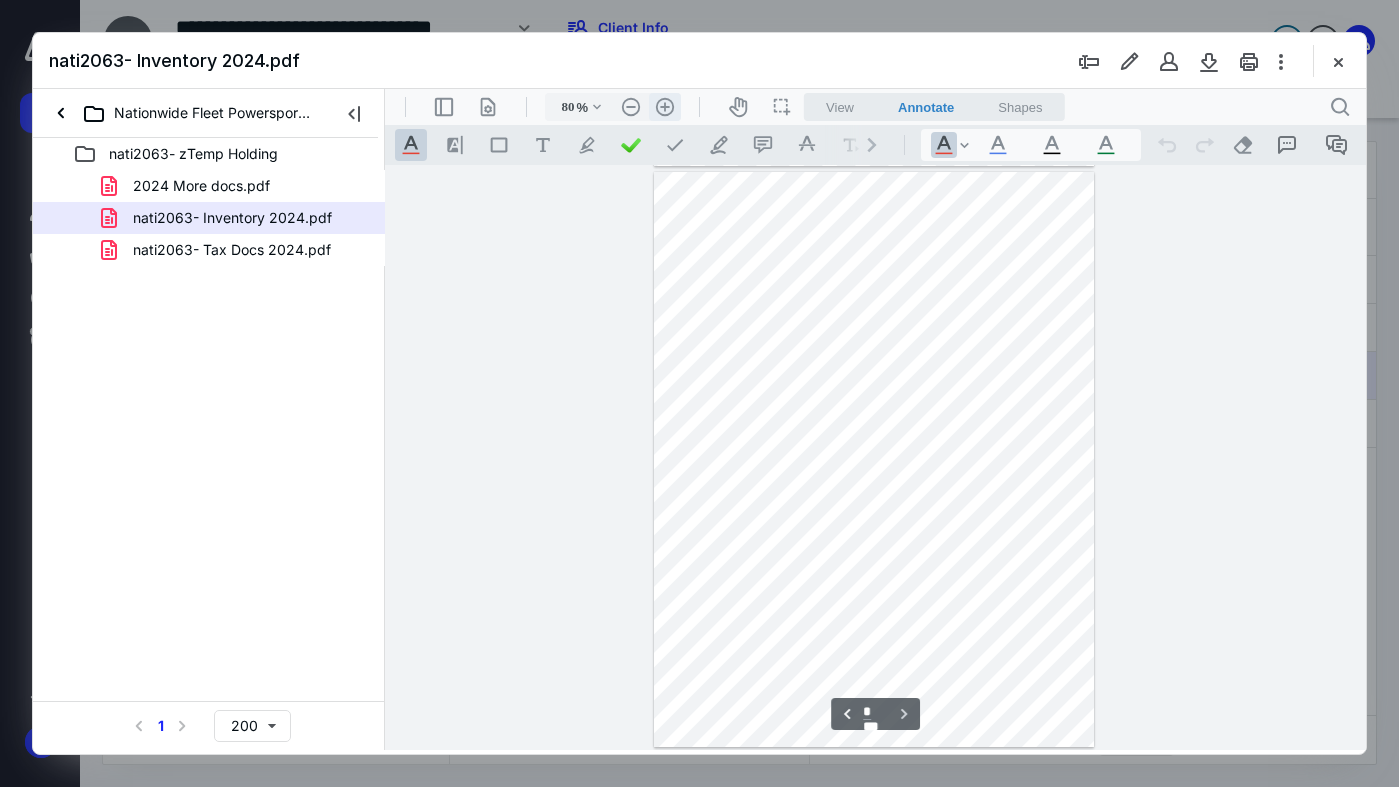 click on ".cls-1{fill:#abb0c4;} icon - header - zoom - in - line" at bounding box center [665, 107] 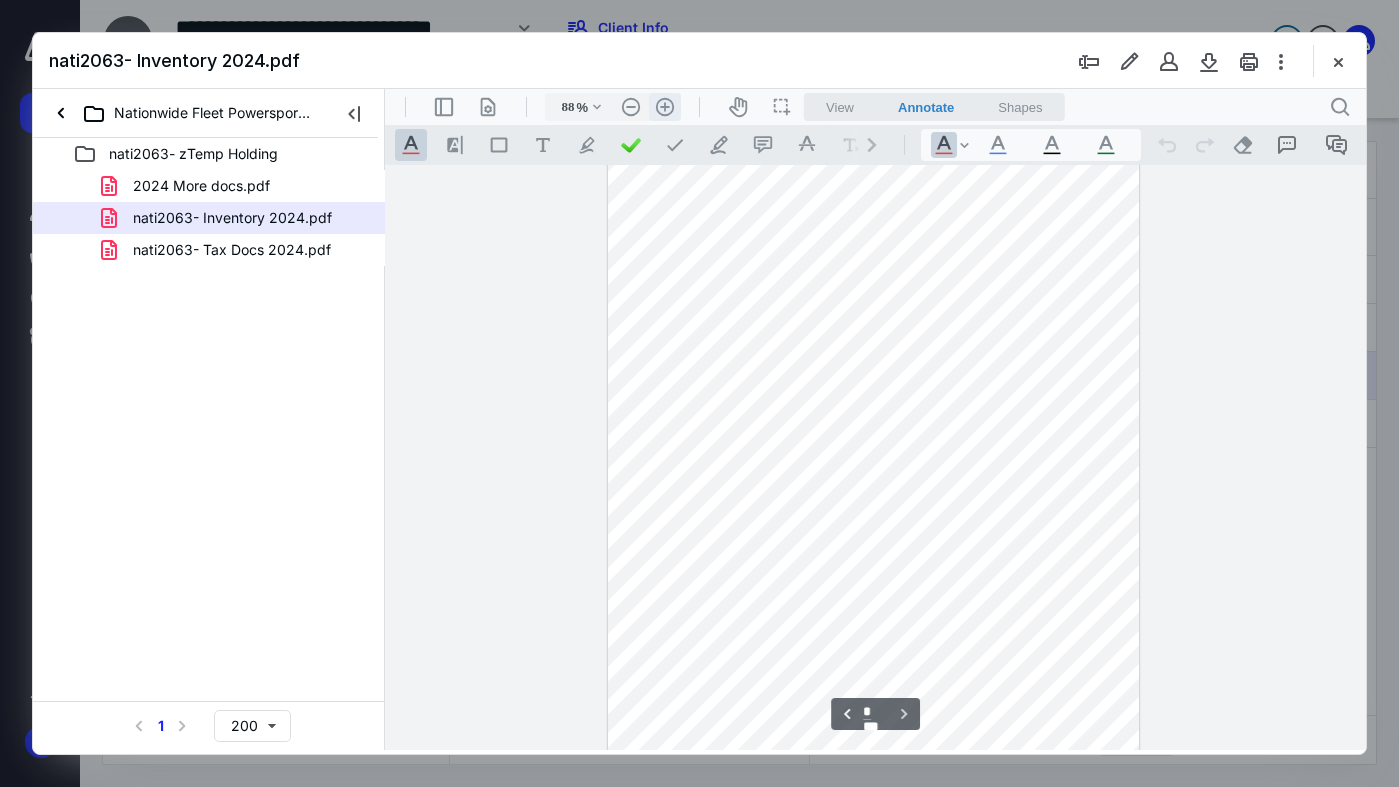 click on ".cls-1{fill:#abb0c4;} icon - header - zoom - in - line" at bounding box center (665, 107) 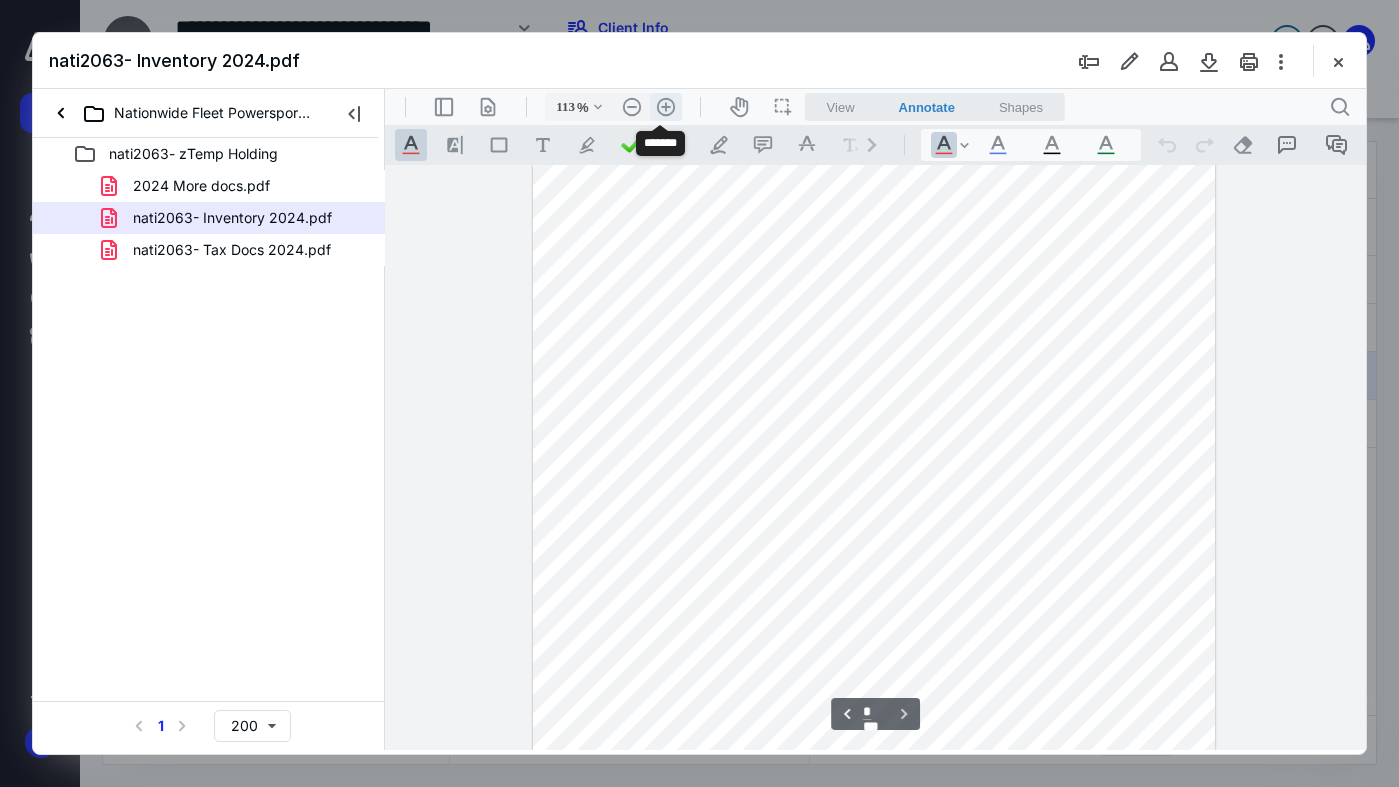 click on ".cls-1{fill:#abb0c4;} icon - header - zoom - in - line" at bounding box center (666, 107) 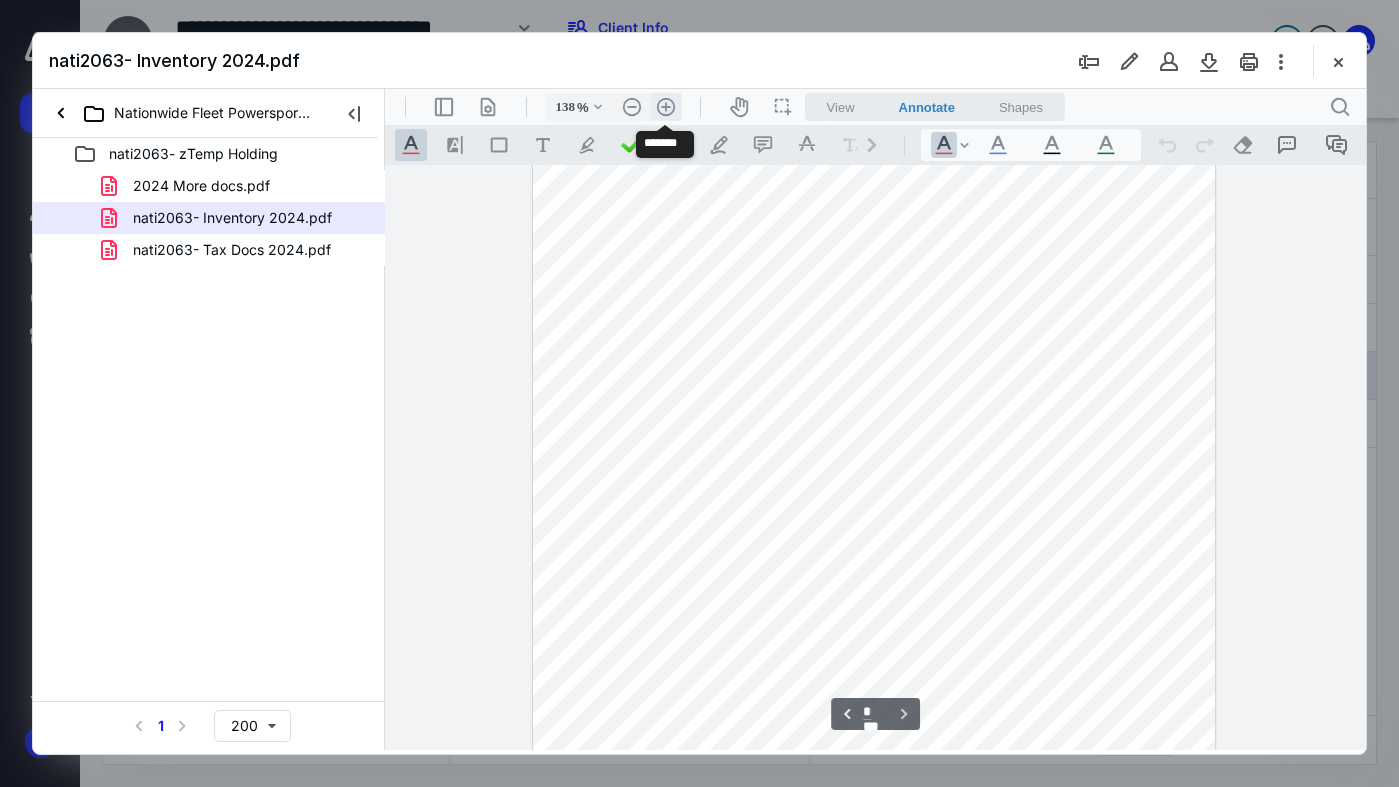 scroll, scrollTop: 2432, scrollLeft: 0, axis: vertical 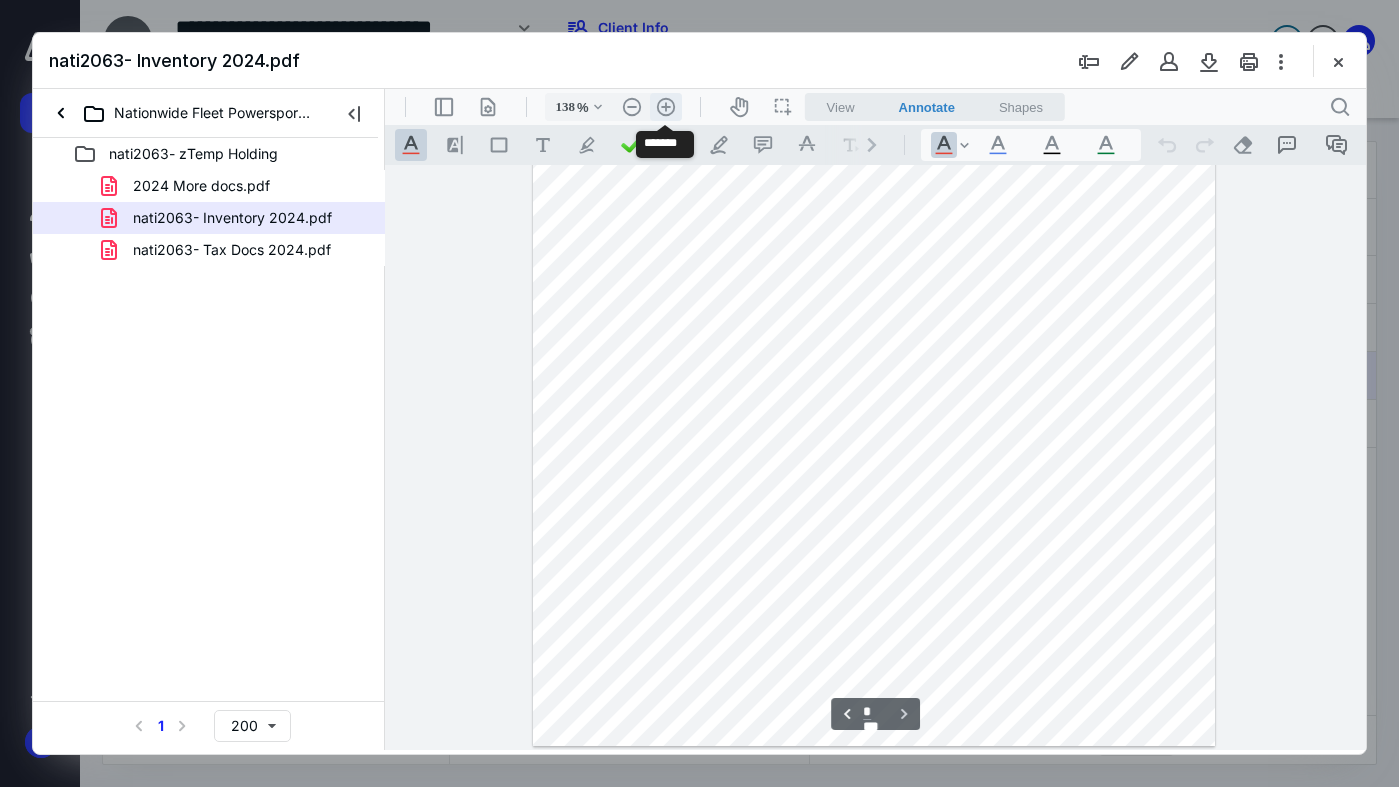 click on ".cls-1{fill:#abb0c4;} icon - header - zoom - in - line" at bounding box center [666, 107] 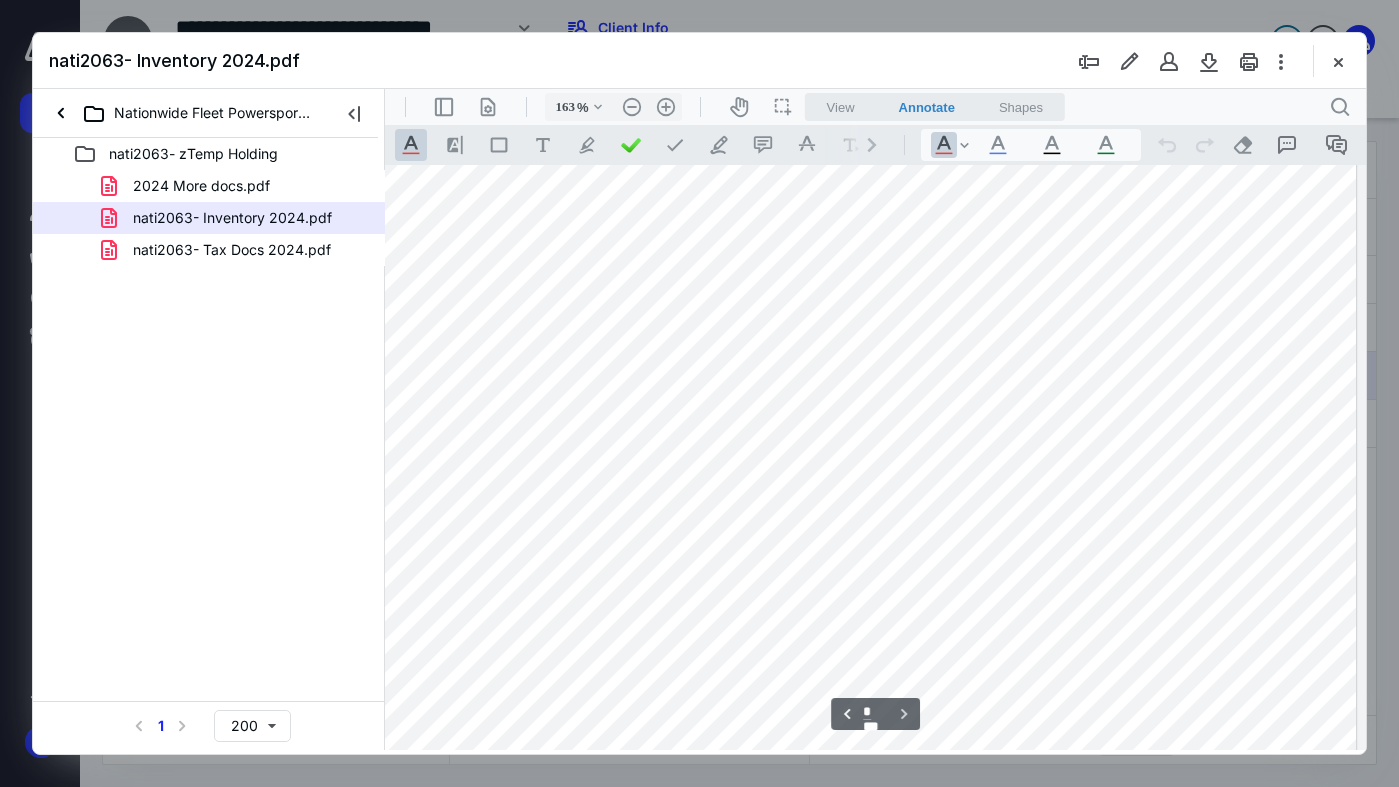 scroll, scrollTop: 2864, scrollLeft: 29, axis: both 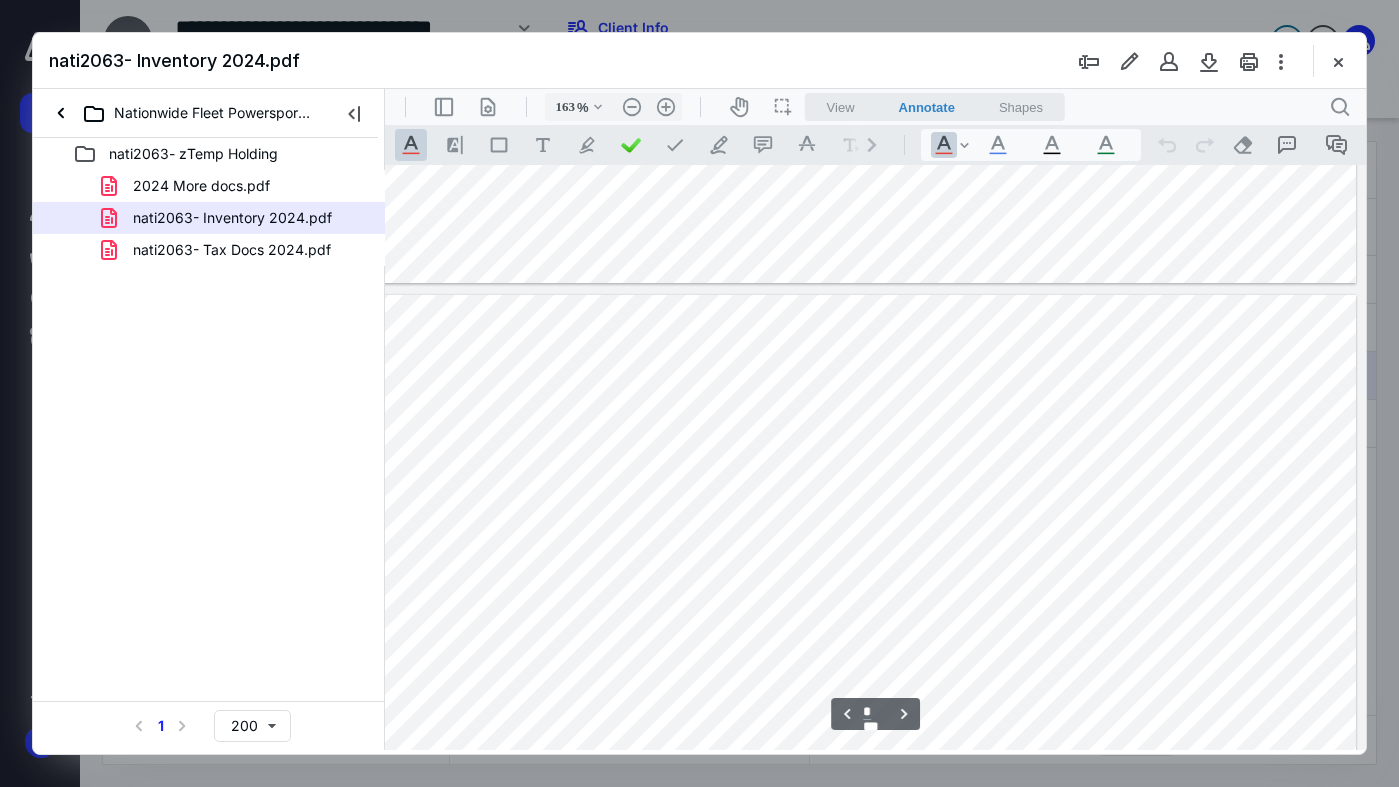 type on "*" 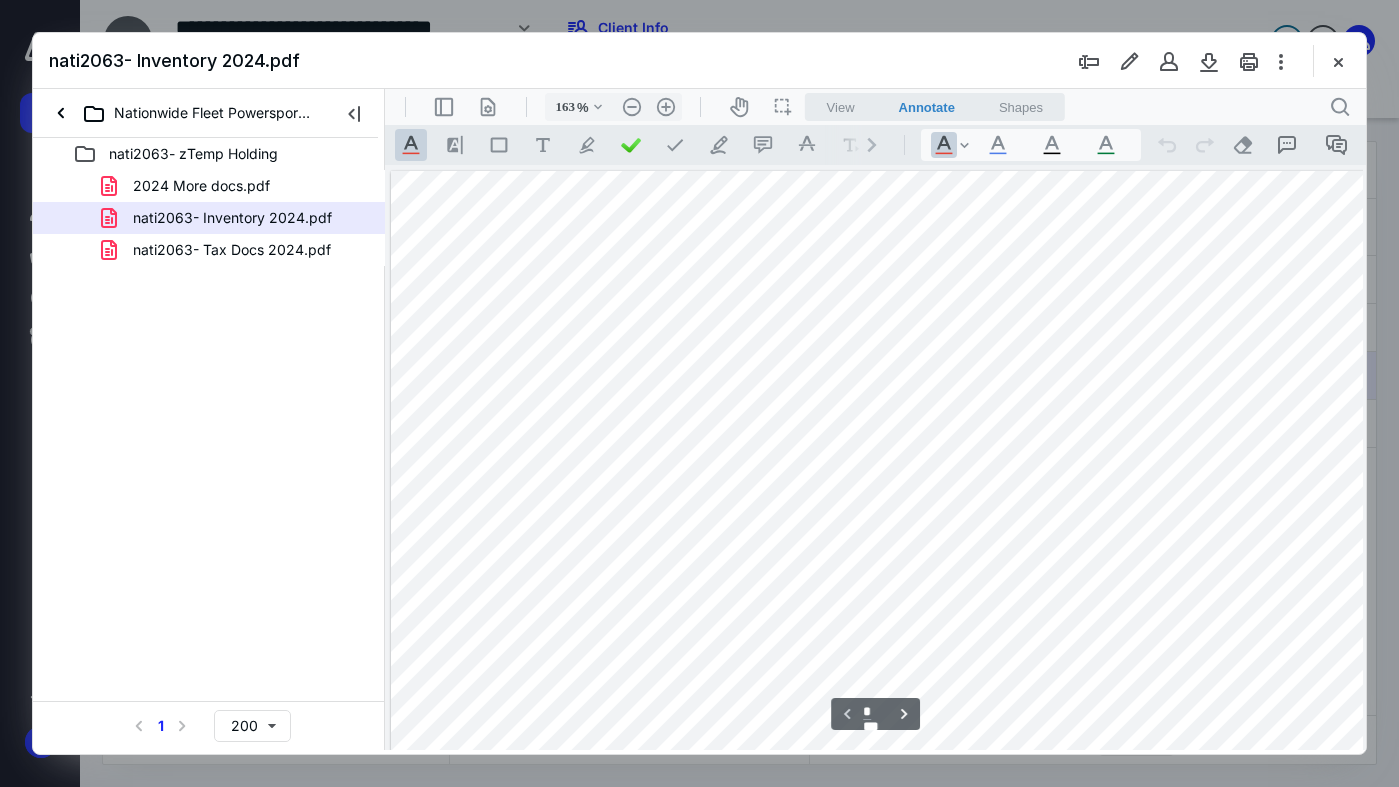 scroll, scrollTop: 0, scrollLeft: 29, axis: horizontal 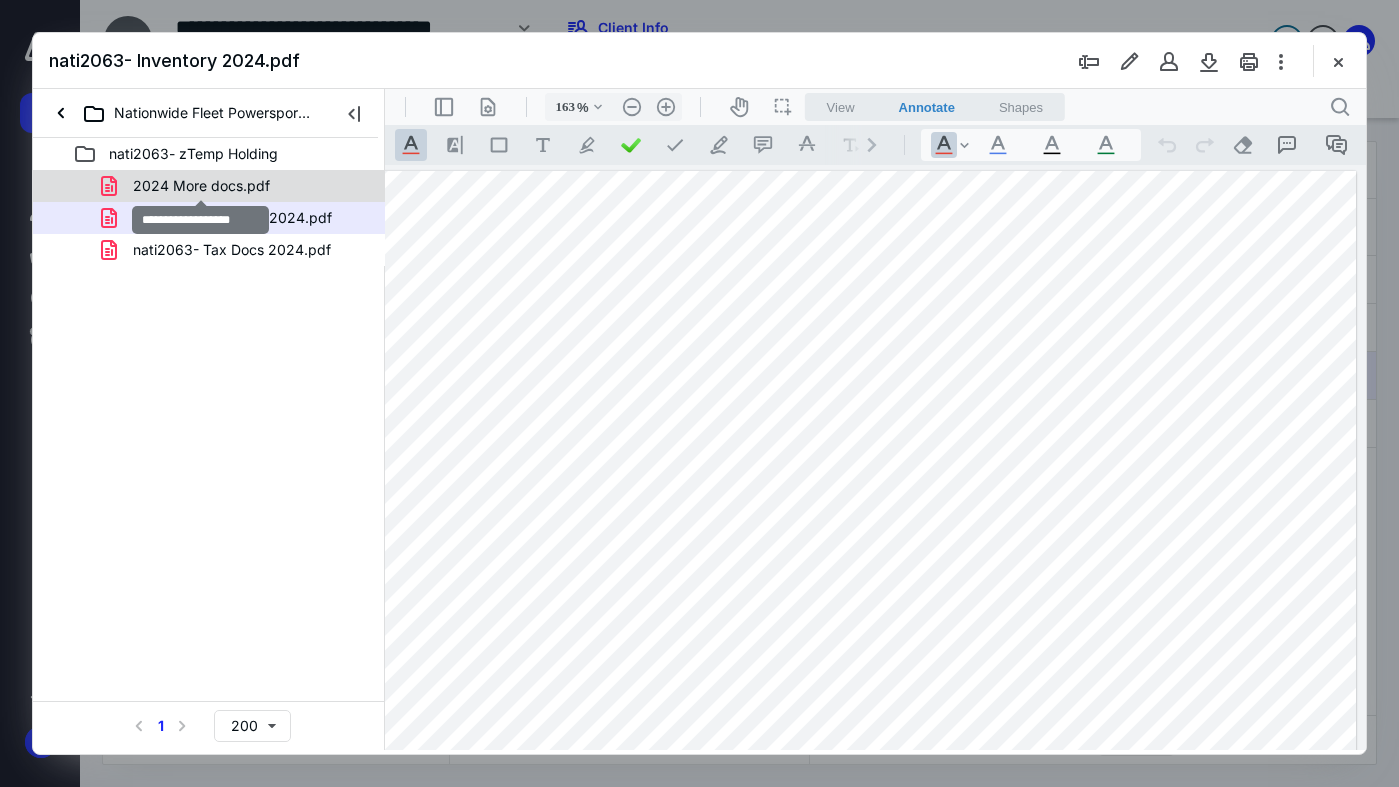 click on "2024 More docs.pdf" at bounding box center (201, 186) 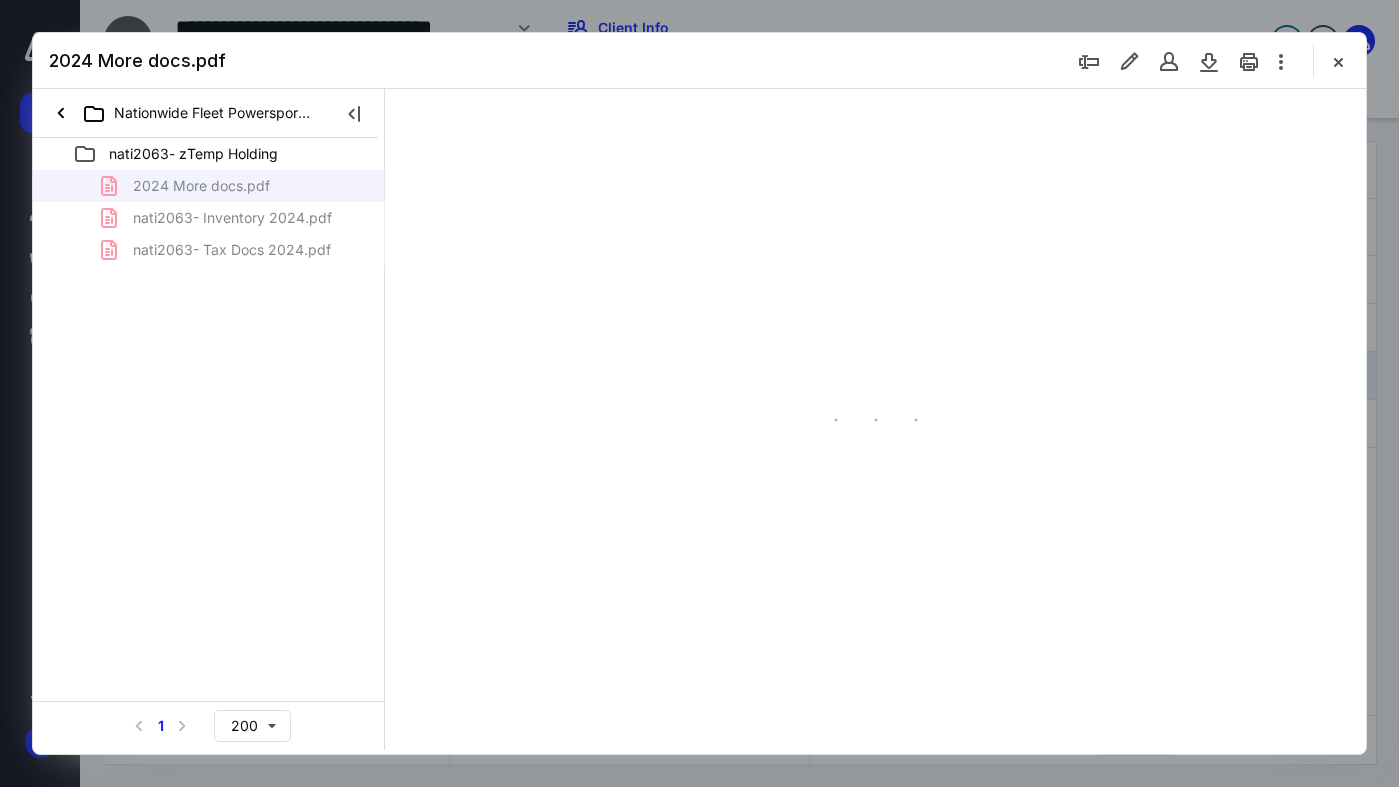 scroll, scrollTop: 0, scrollLeft: 0, axis: both 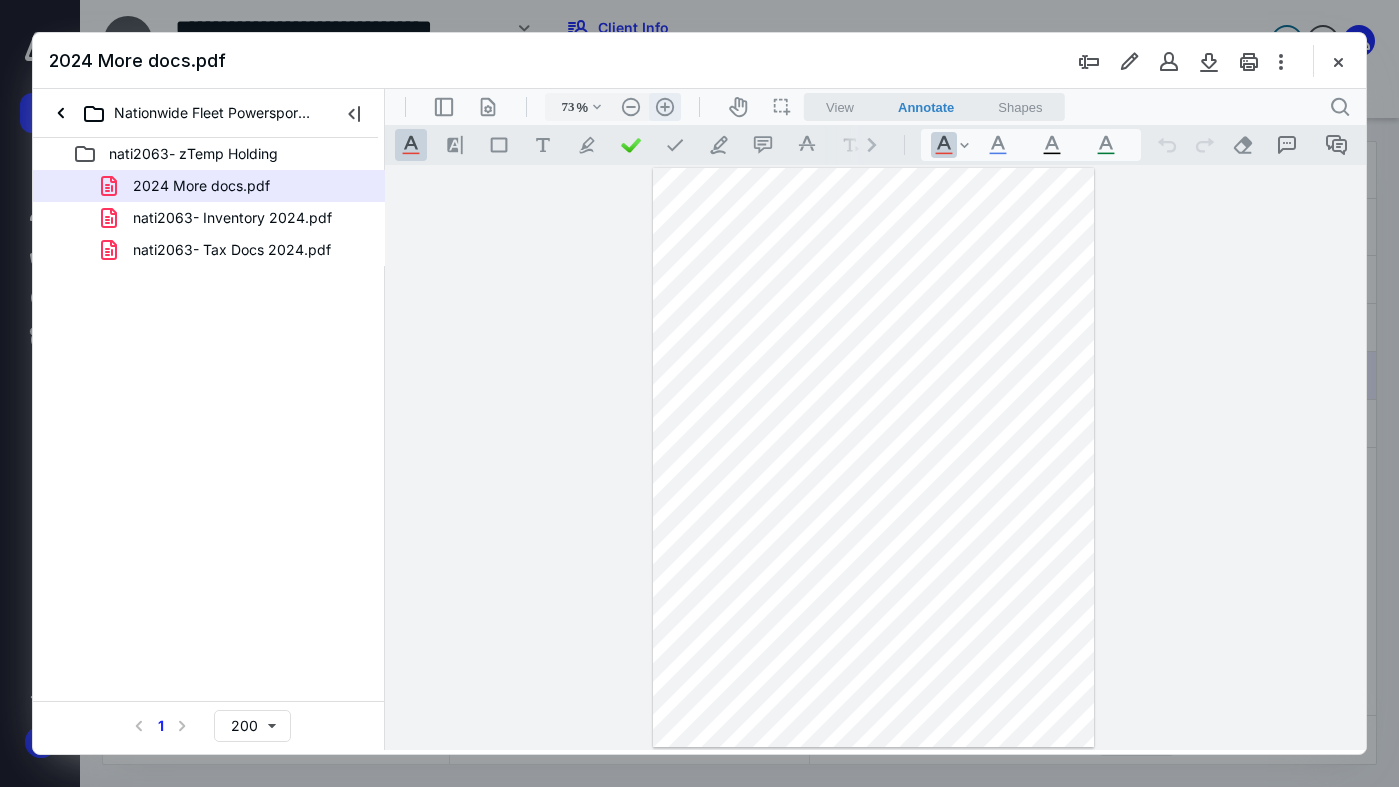 click on ".cls-1{fill:#abb0c4;} icon - header - zoom - in - line" at bounding box center (665, 107) 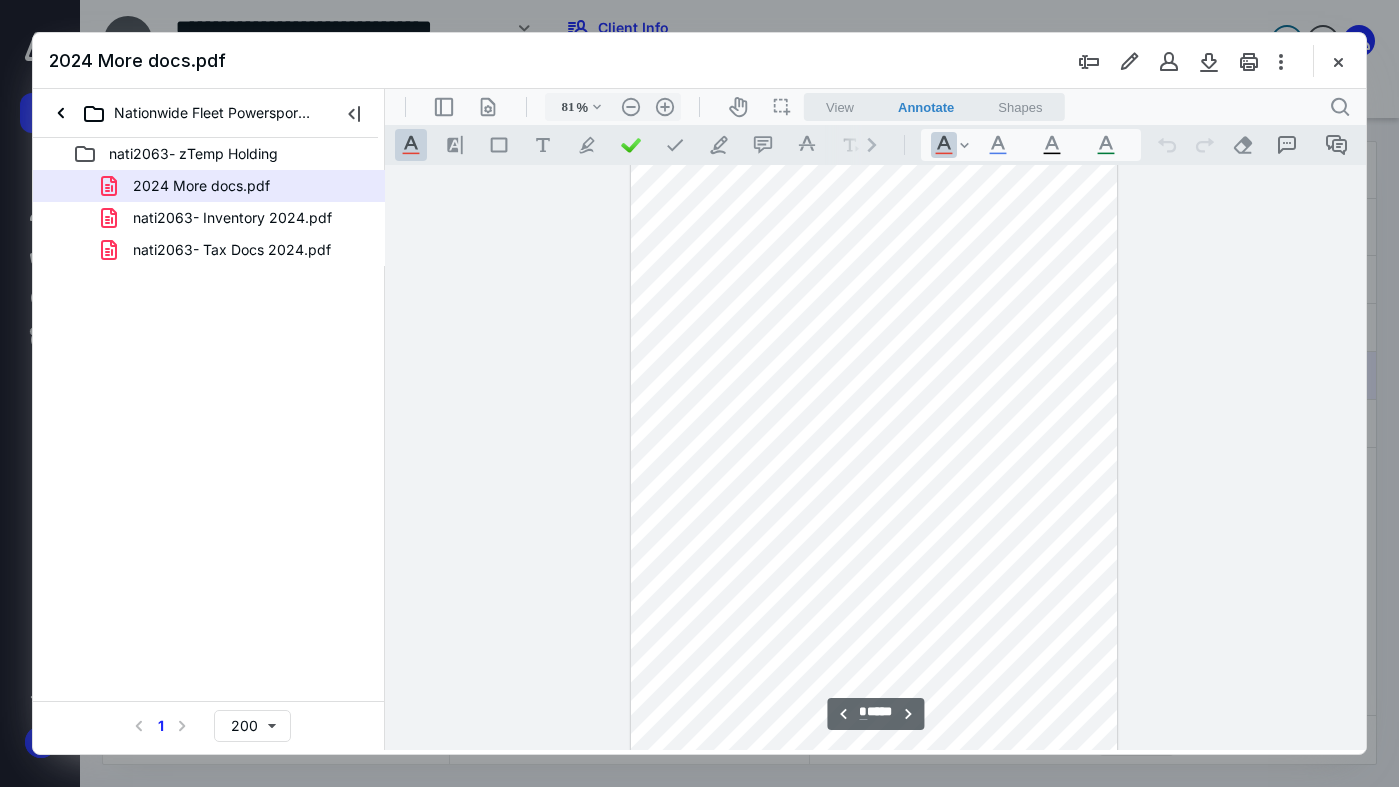 scroll, scrollTop: 3274, scrollLeft: 0, axis: vertical 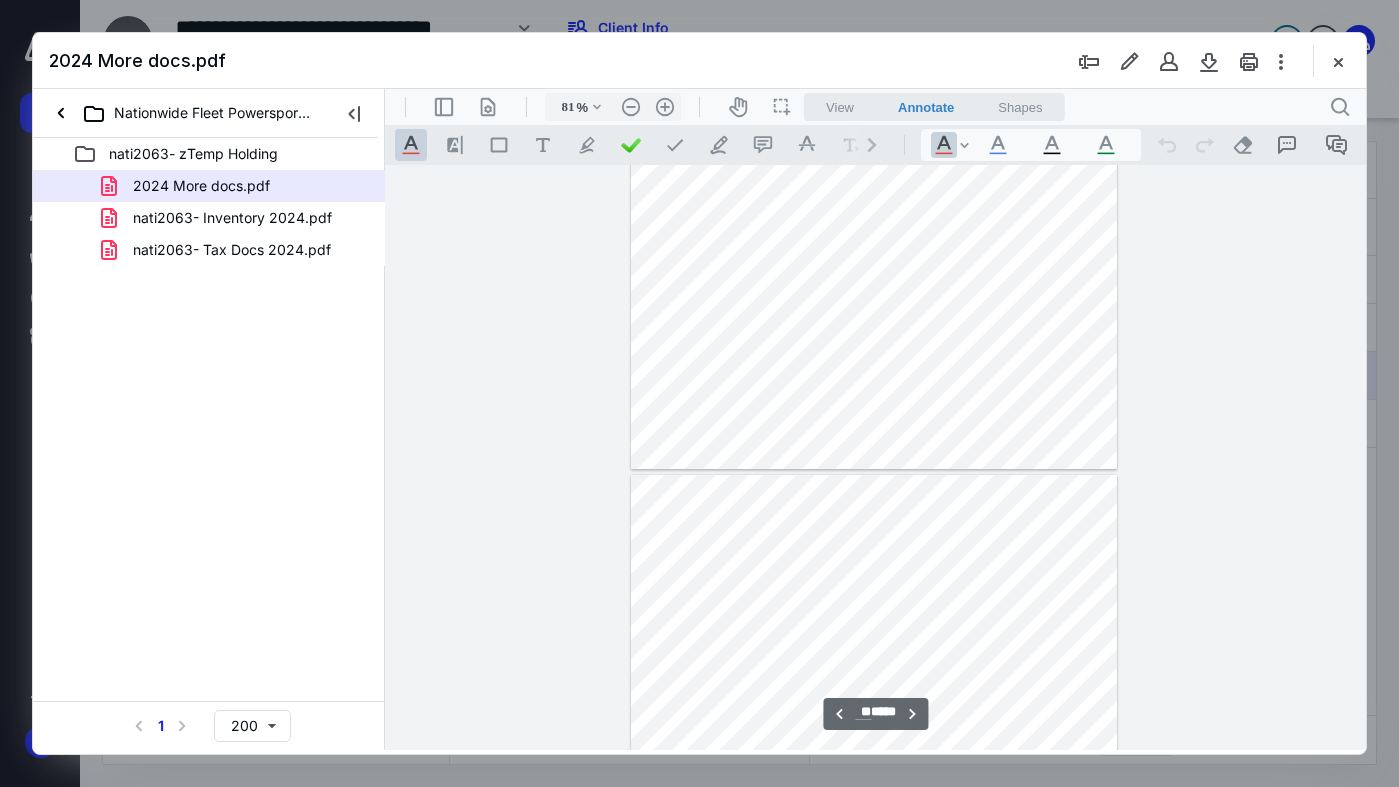type on "**" 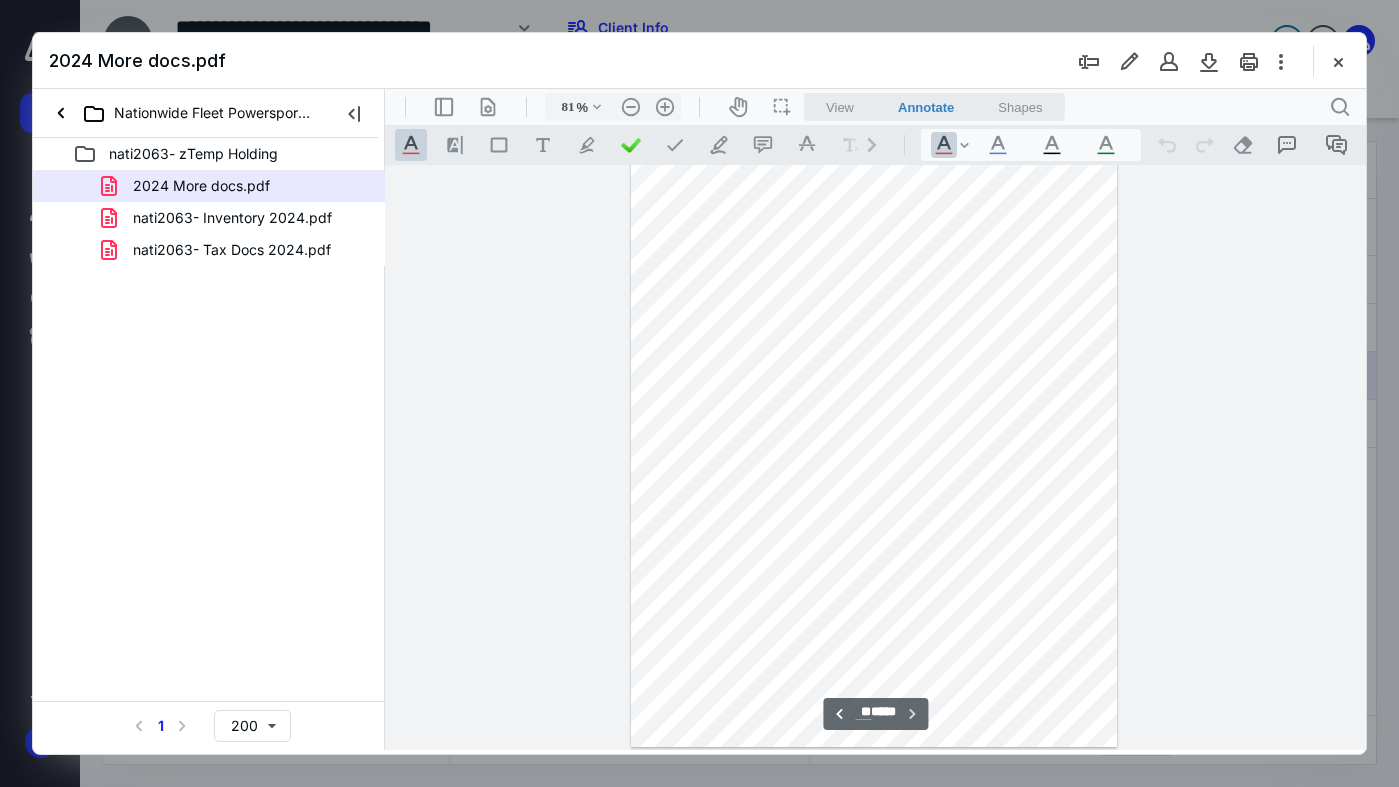 scroll, scrollTop: 9676, scrollLeft: 0, axis: vertical 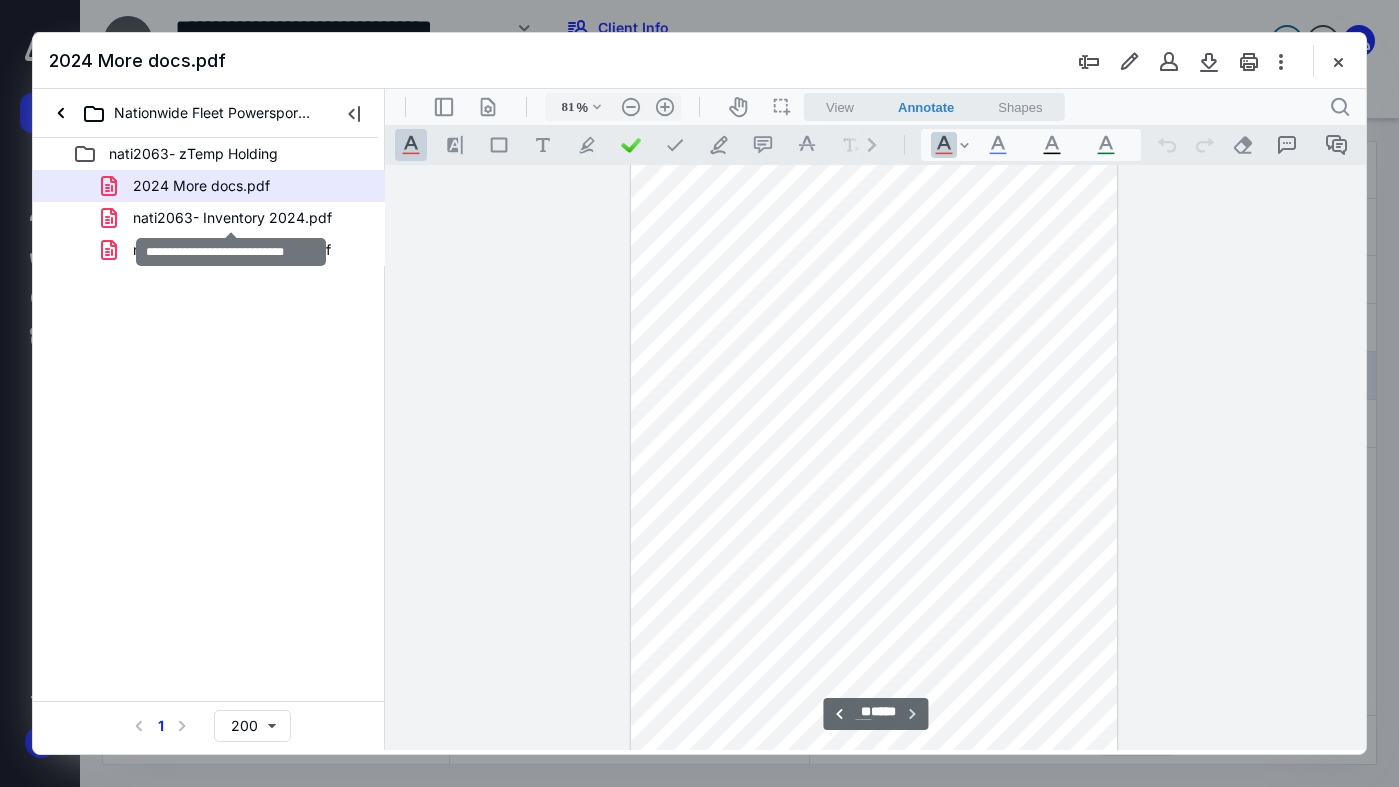 click on "nati2063- Inventory 2024.pdf" at bounding box center [232, 218] 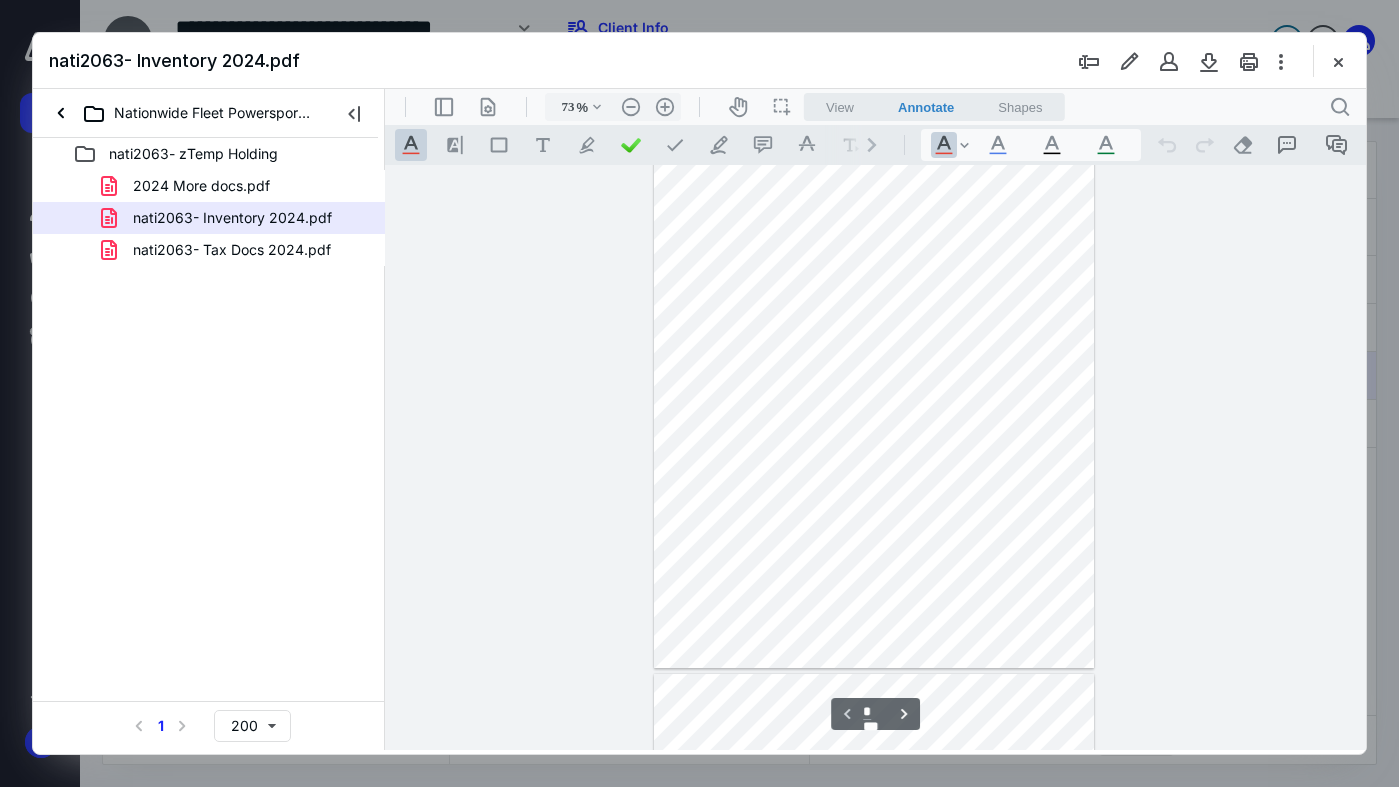 scroll, scrollTop: 0, scrollLeft: 0, axis: both 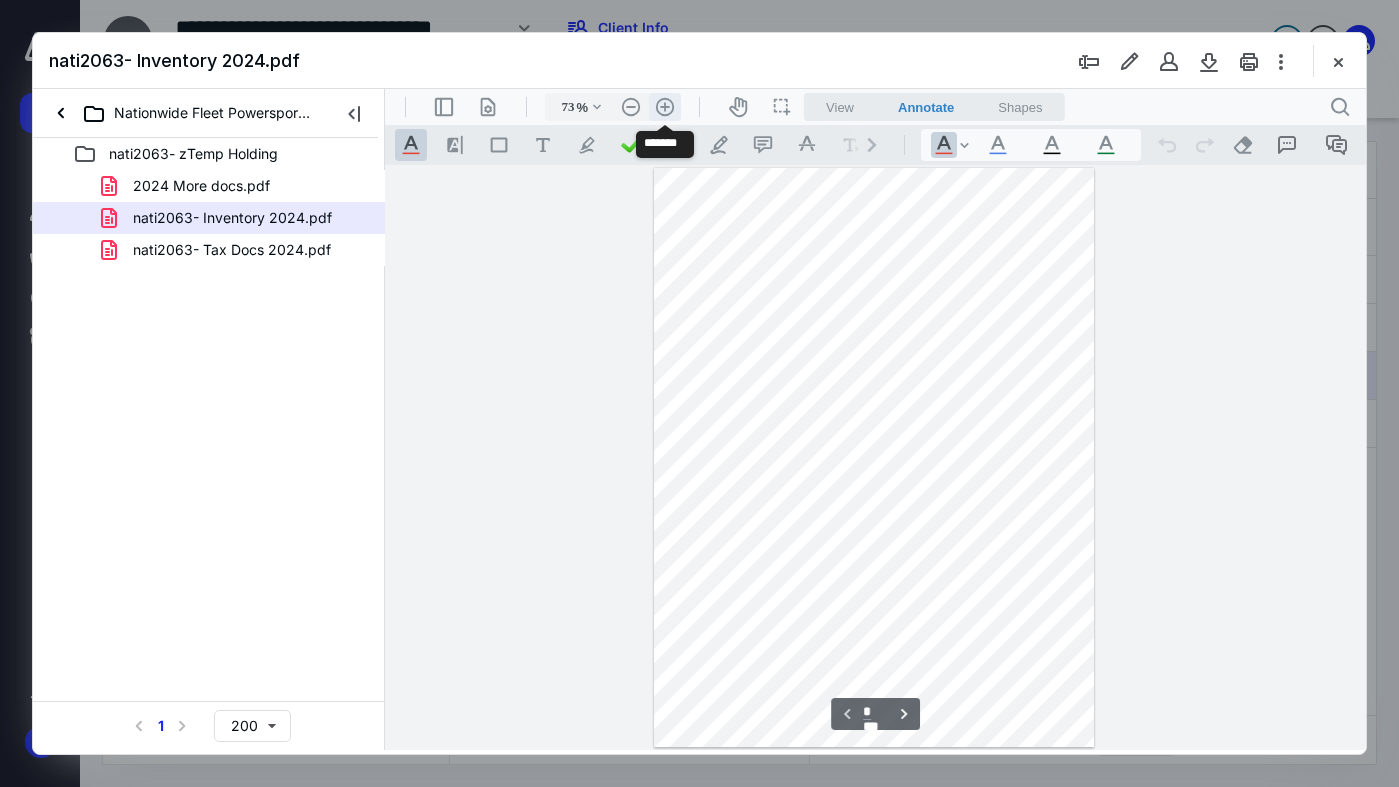 click on ".cls-1{fill:#abb0c4;} icon - header - zoom - in - line" at bounding box center (665, 107) 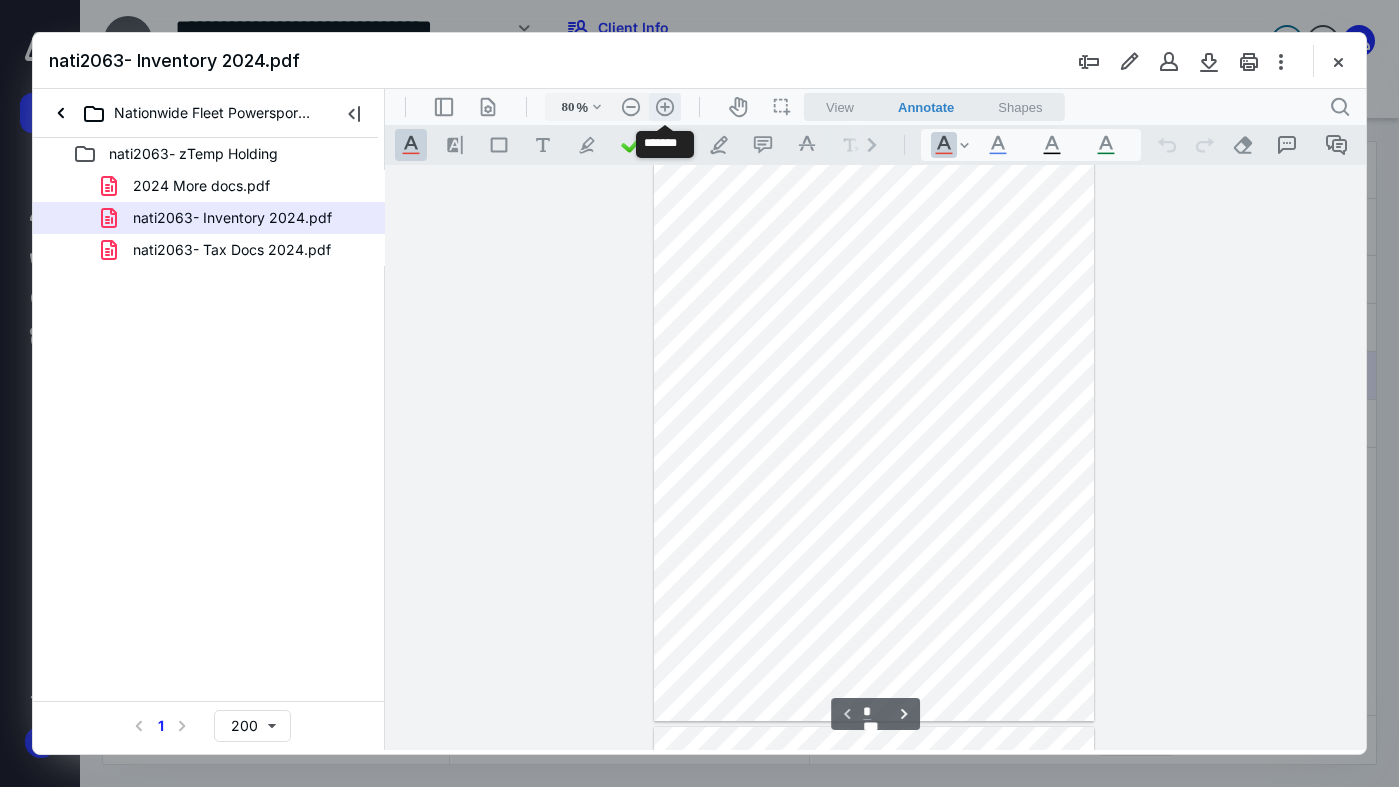 click on ".cls-1{fill:#abb0c4;} icon - header - zoom - in - line" at bounding box center [665, 107] 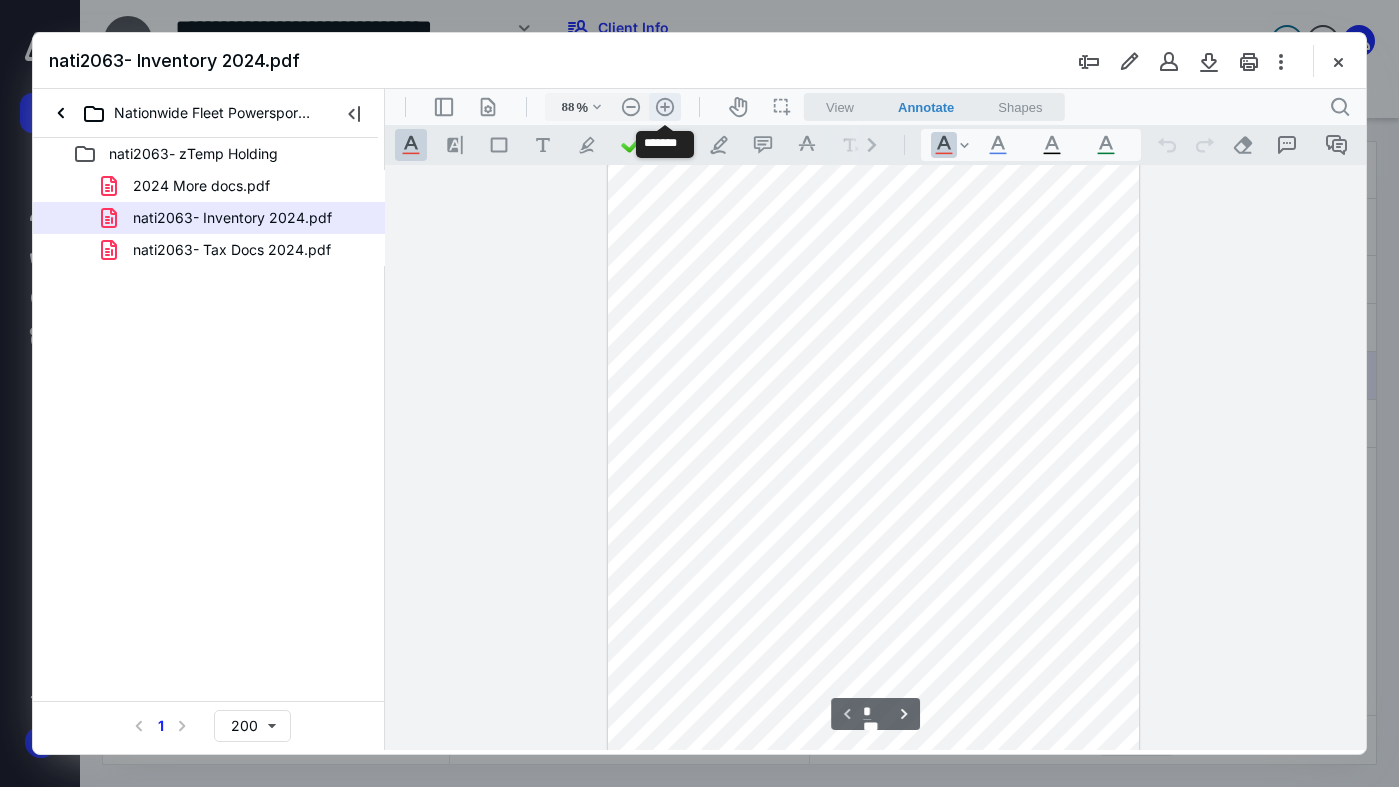 click on ".cls-1{fill:#abb0c4;} icon - header - zoom - in - line" at bounding box center [665, 107] 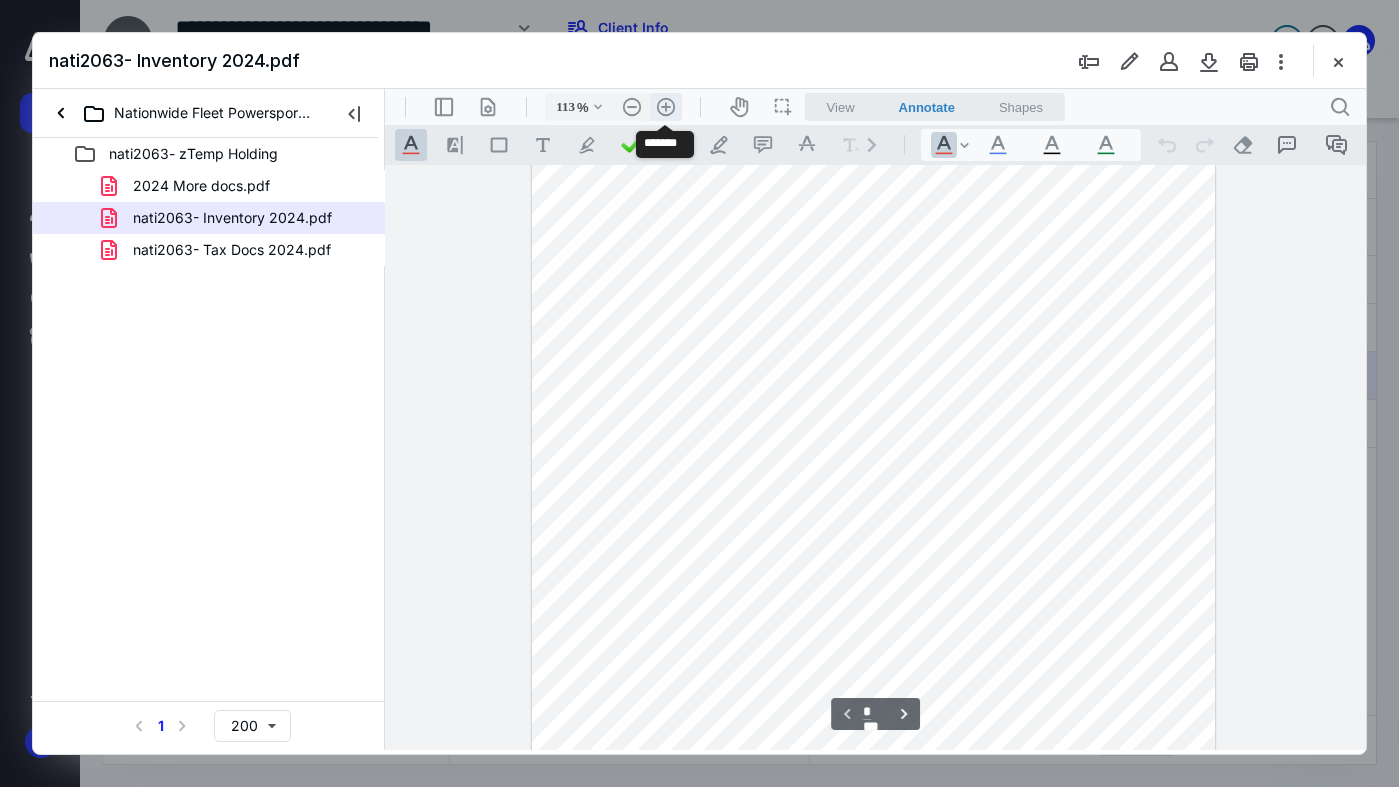 click on ".cls-1{fill:#abb0c4;} icon - header - zoom - in - line" at bounding box center (666, 107) 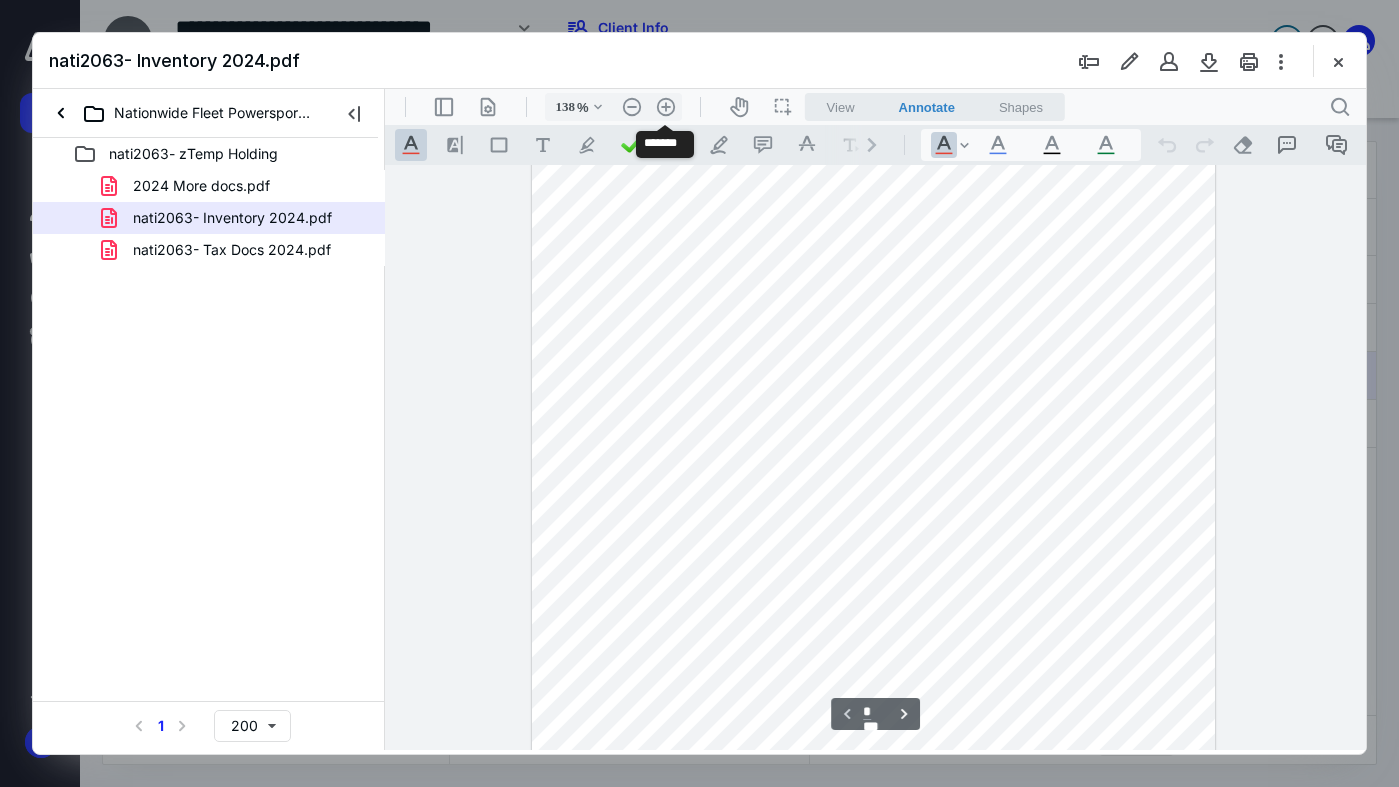 scroll, scrollTop: 226, scrollLeft: 0, axis: vertical 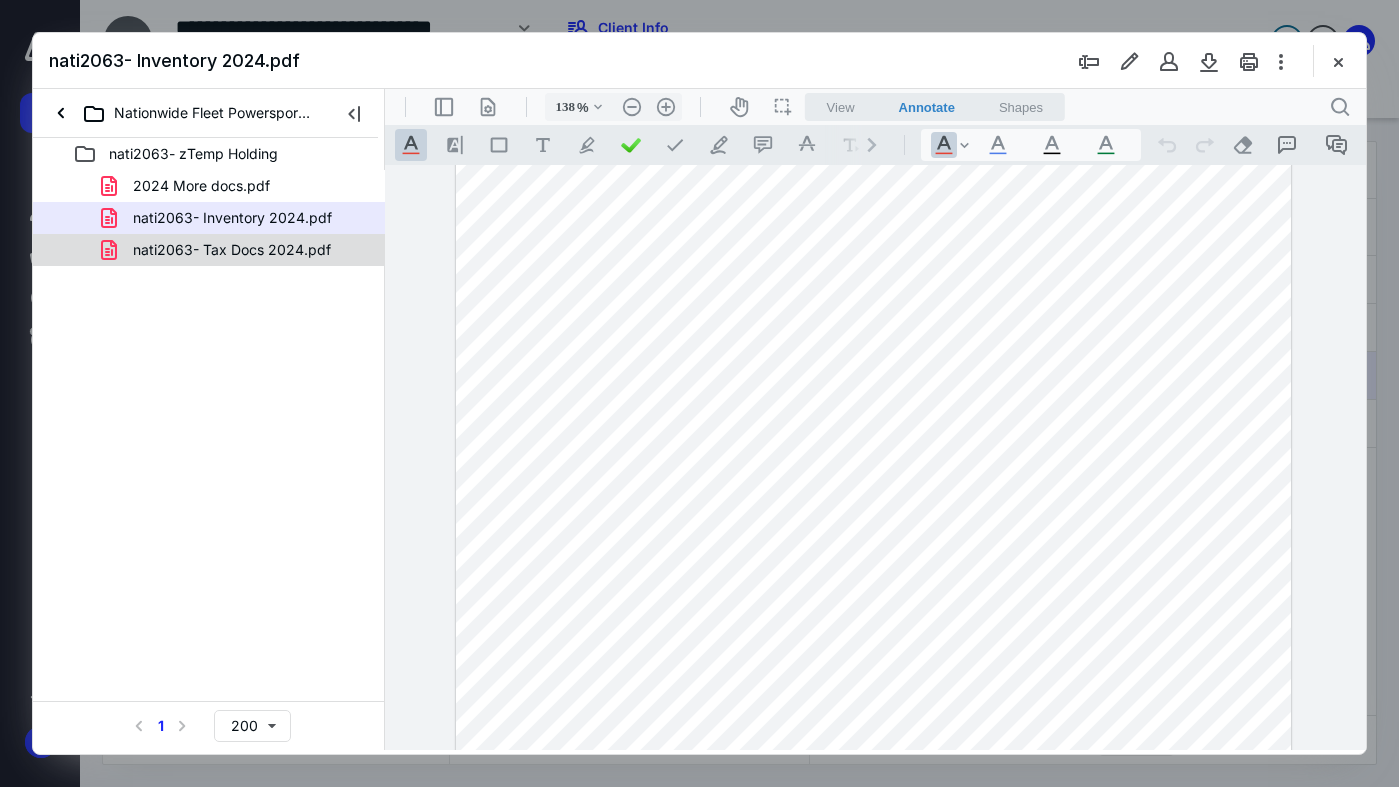 click on "nati2063- Tax Docs 2024.pdf" at bounding box center [232, 250] 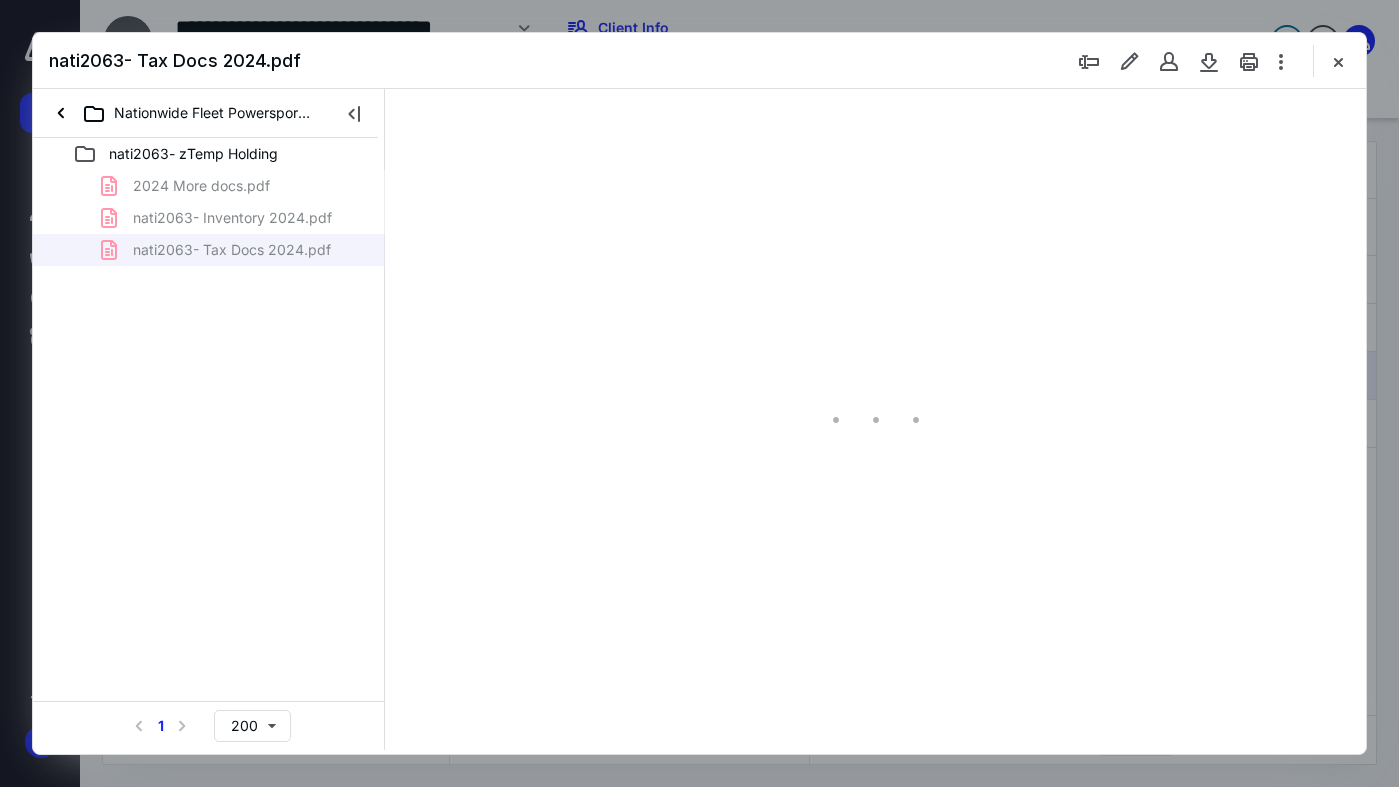 type on "73" 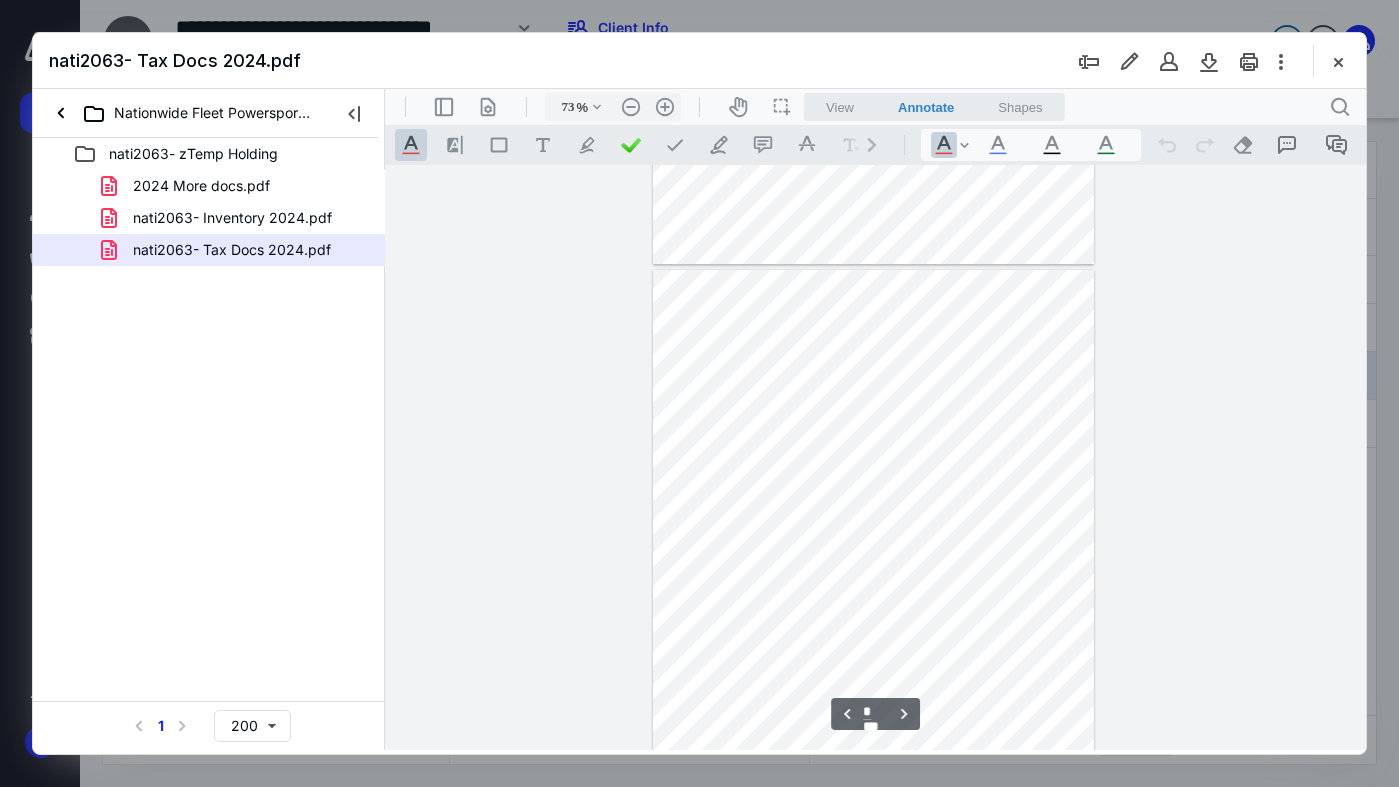 scroll, scrollTop: 2627, scrollLeft: 0, axis: vertical 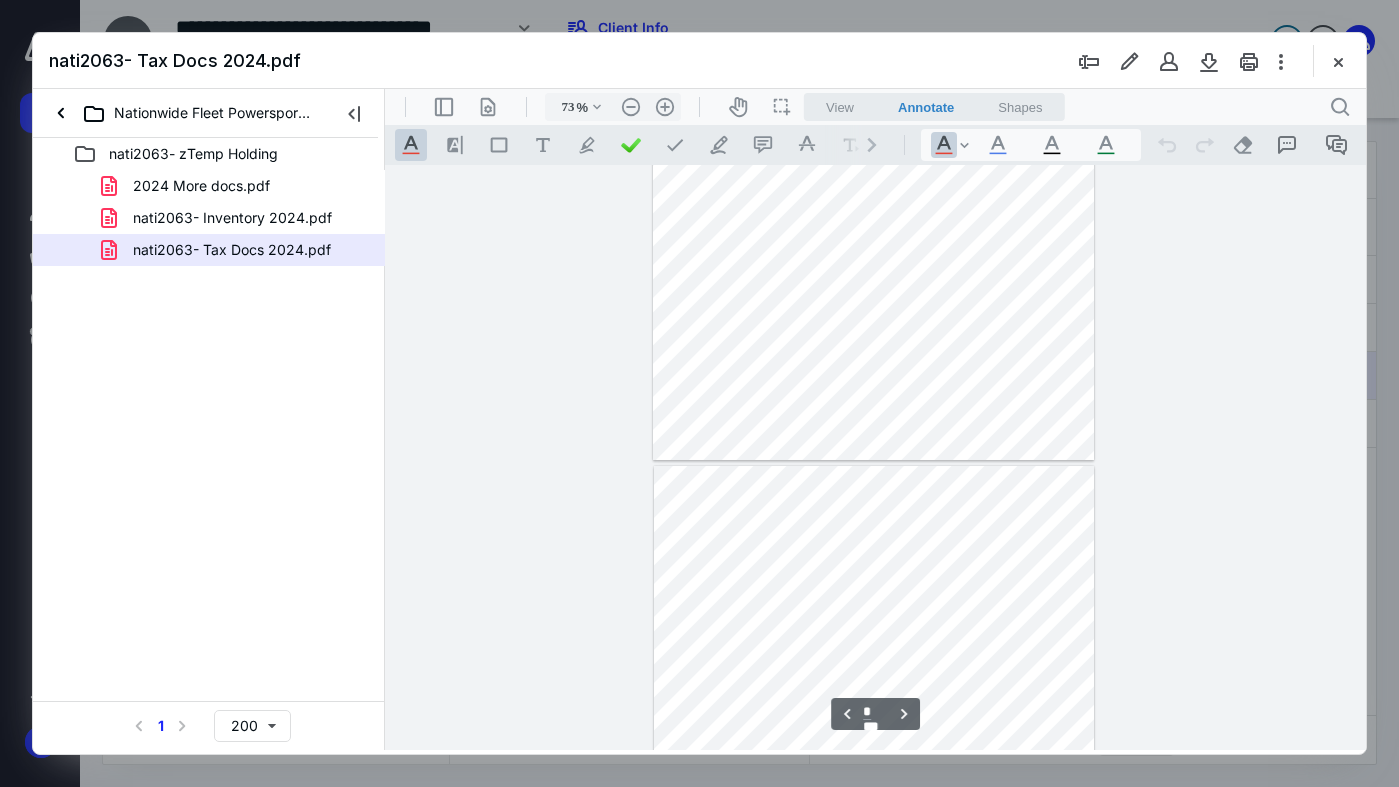 type on "*" 